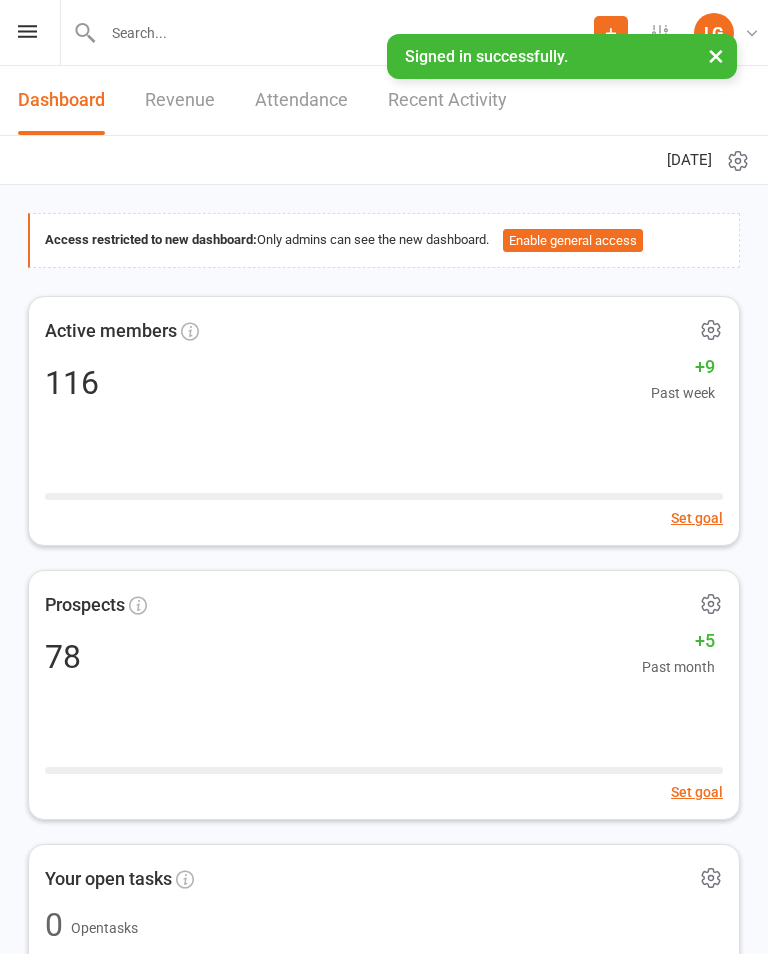 scroll, scrollTop: 0, scrollLeft: 0, axis: both 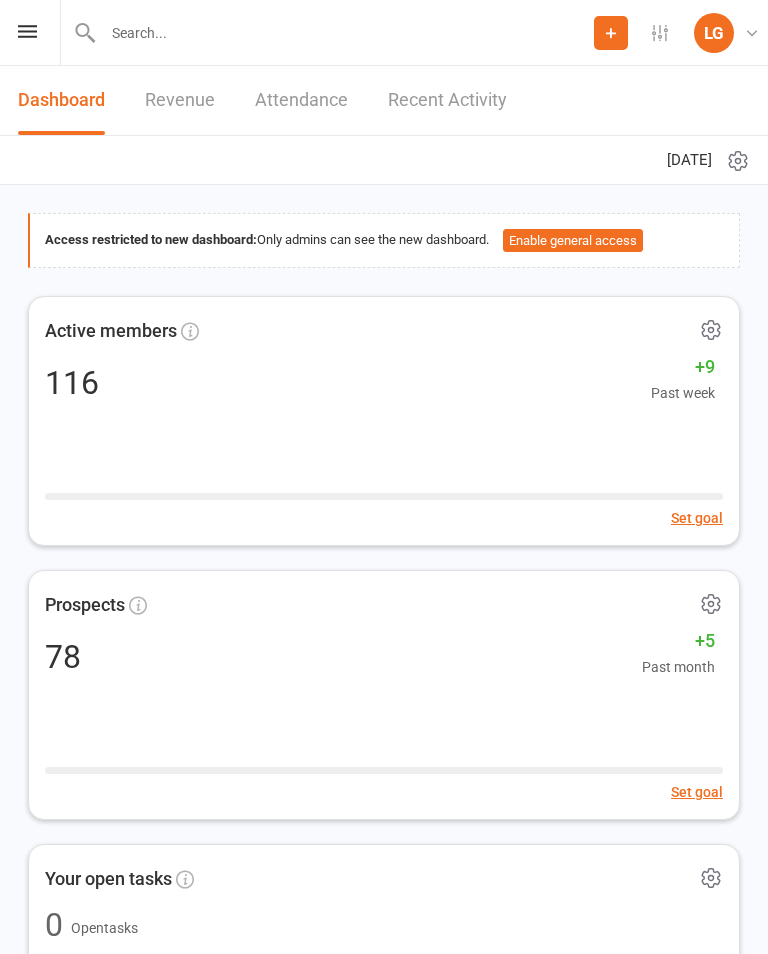 click at bounding box center (27, 31) 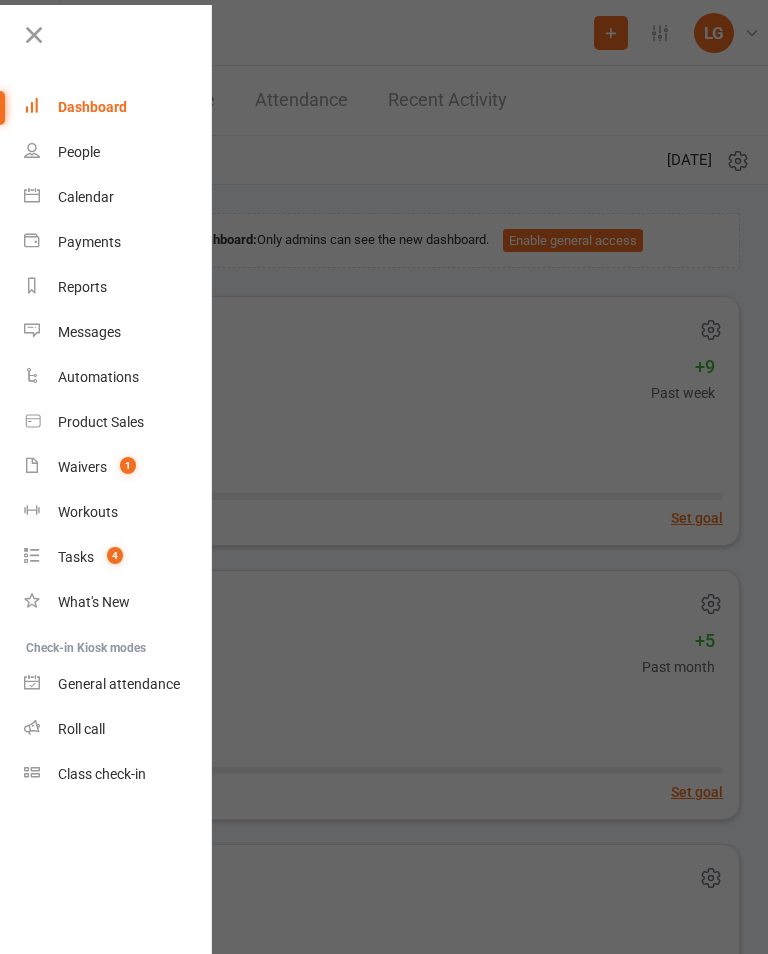 click on "Calendar" at bounding box center [118, 197] 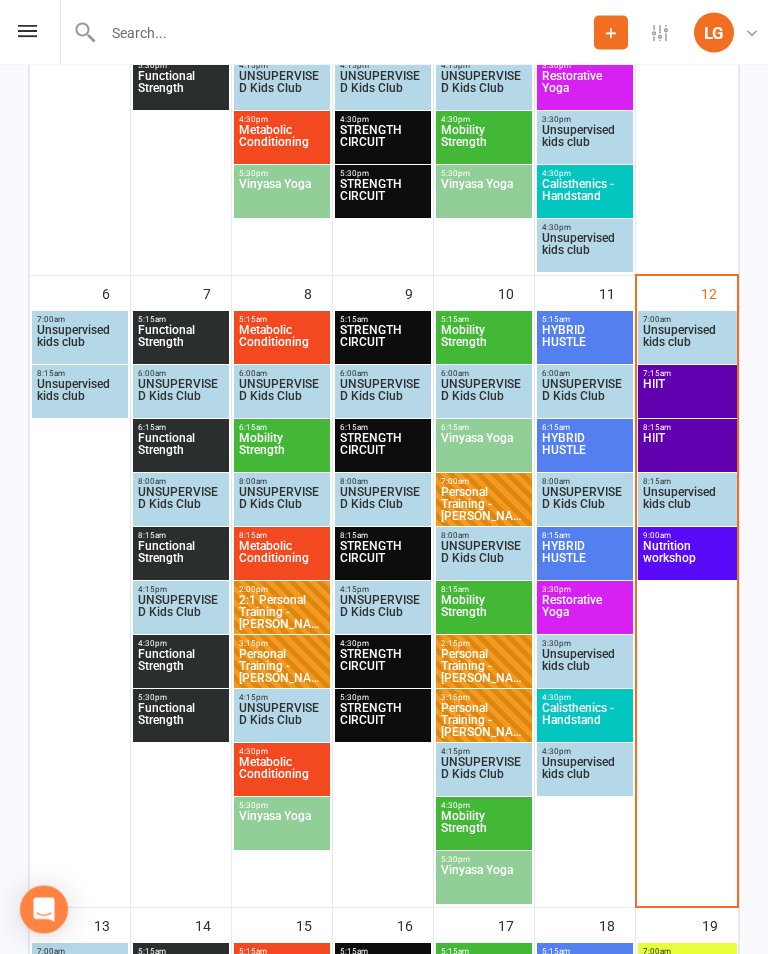click on "HIIT" at bounding box center [687, 397] 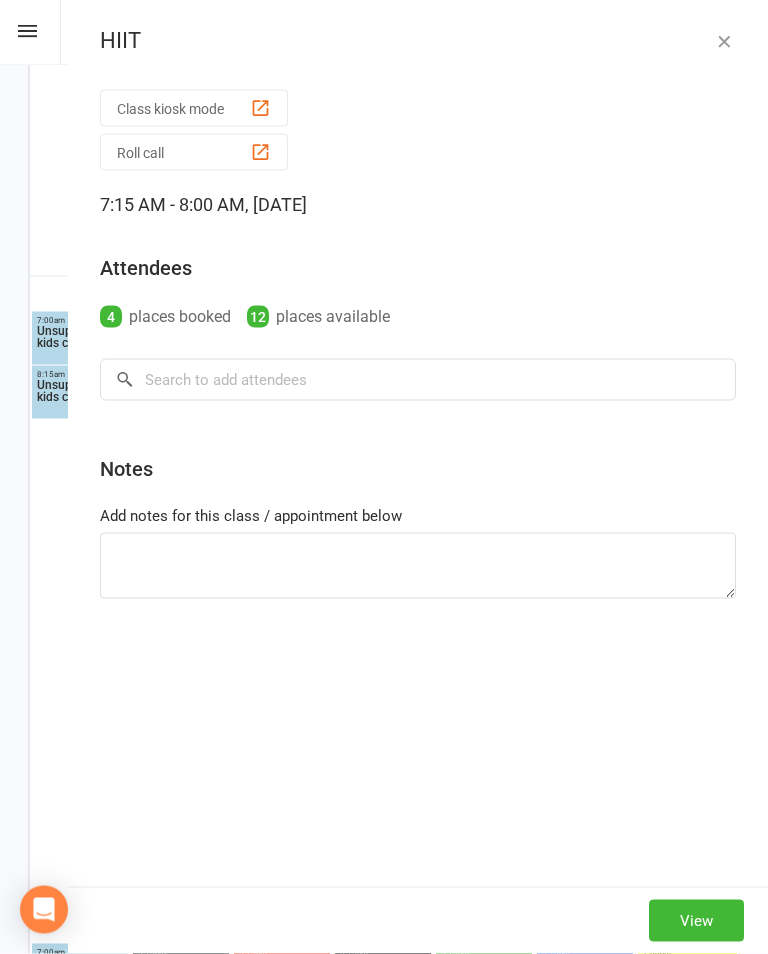 scroll, scrollTop: 798, scrollLeft: 0, axis: vertical 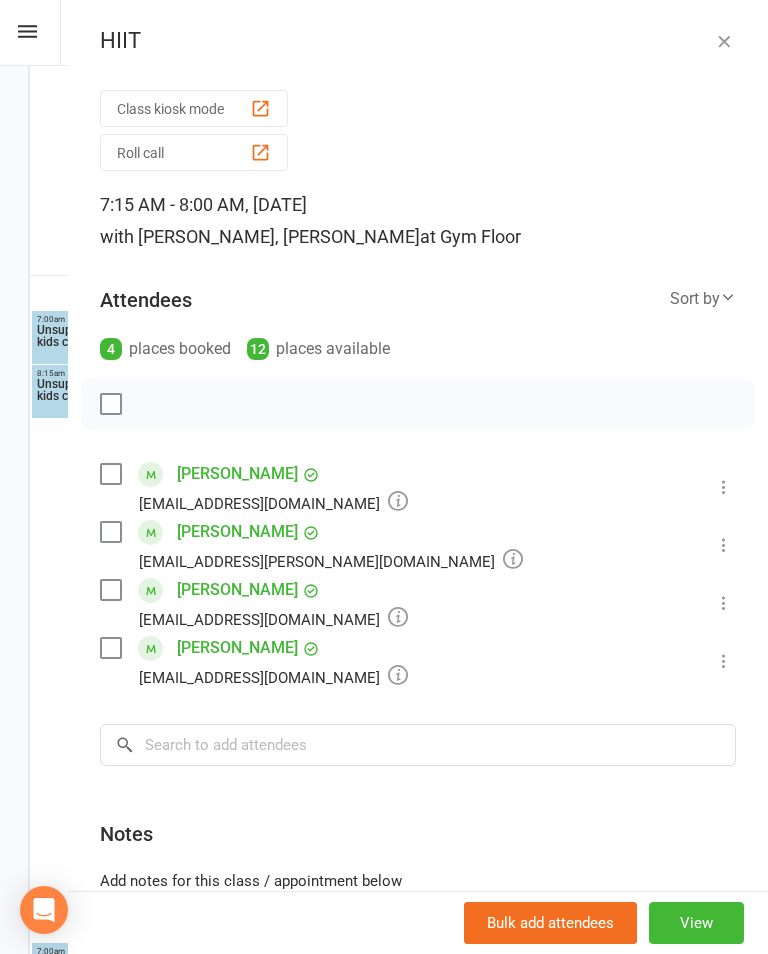 click on "Class kiosk mode" at bounding box center (194, 108) 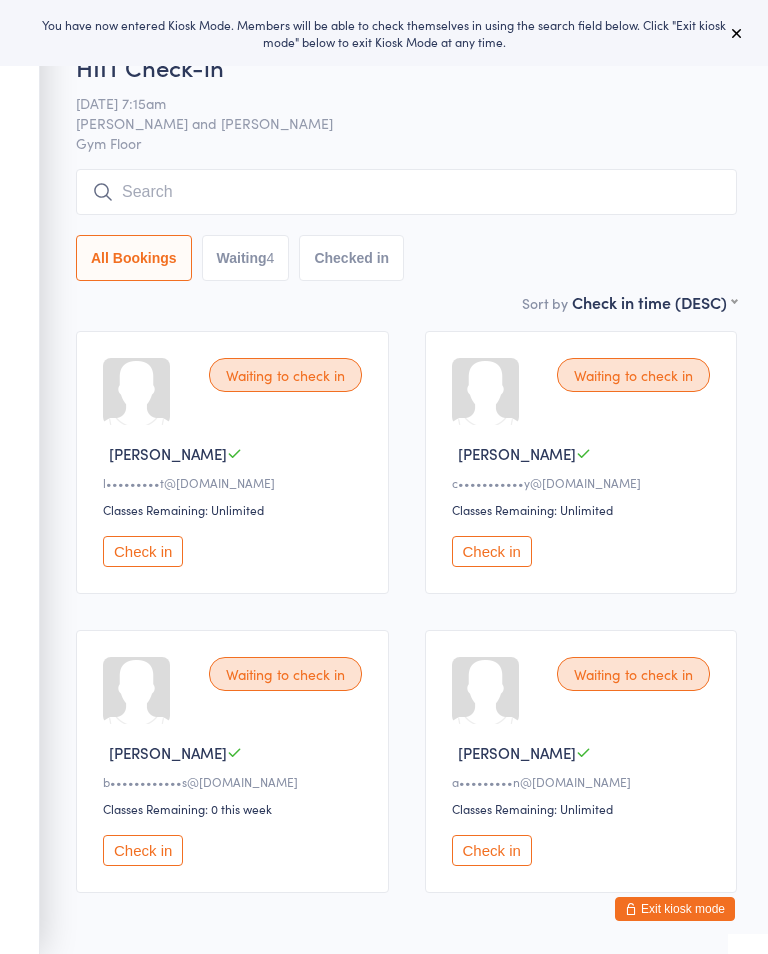 scroll, scrollTop: 0, scrollLeft: 0, axis: both 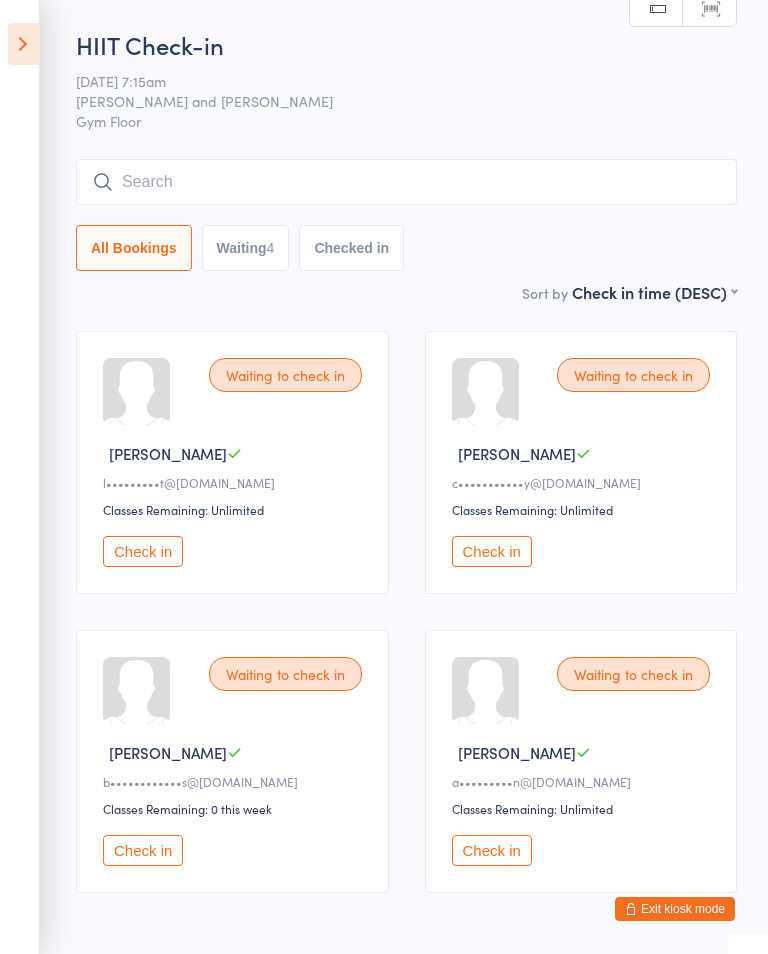 click on "Check in" at bounding box center [492, 551] 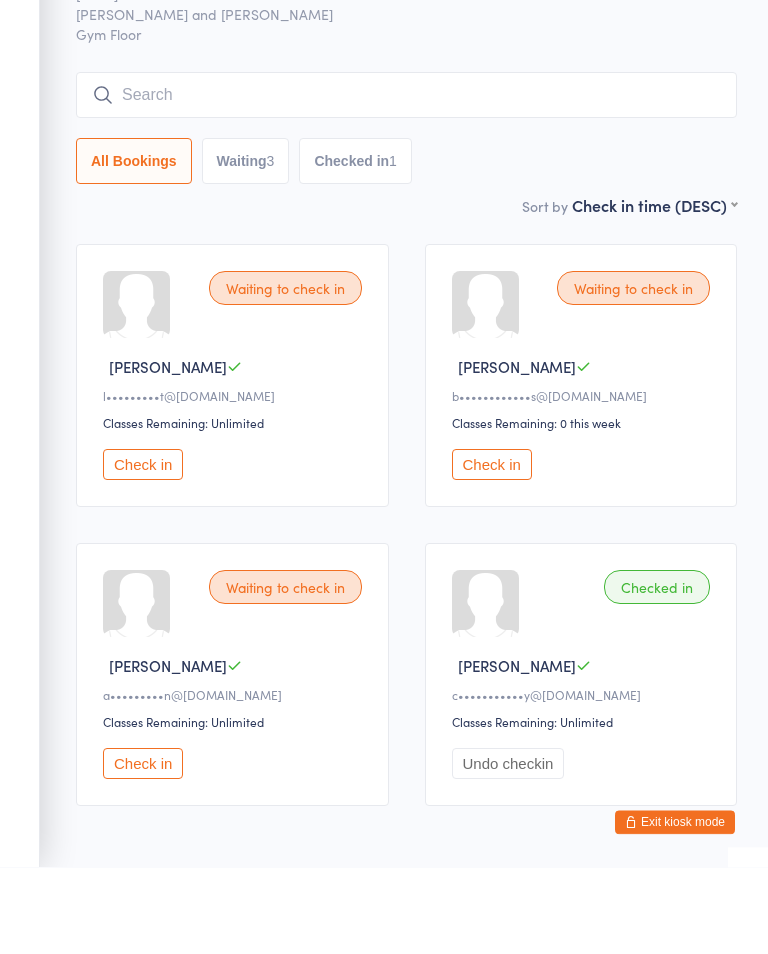 scroll, scrollTop: 78, scrollLeft: 0, axis: vertical 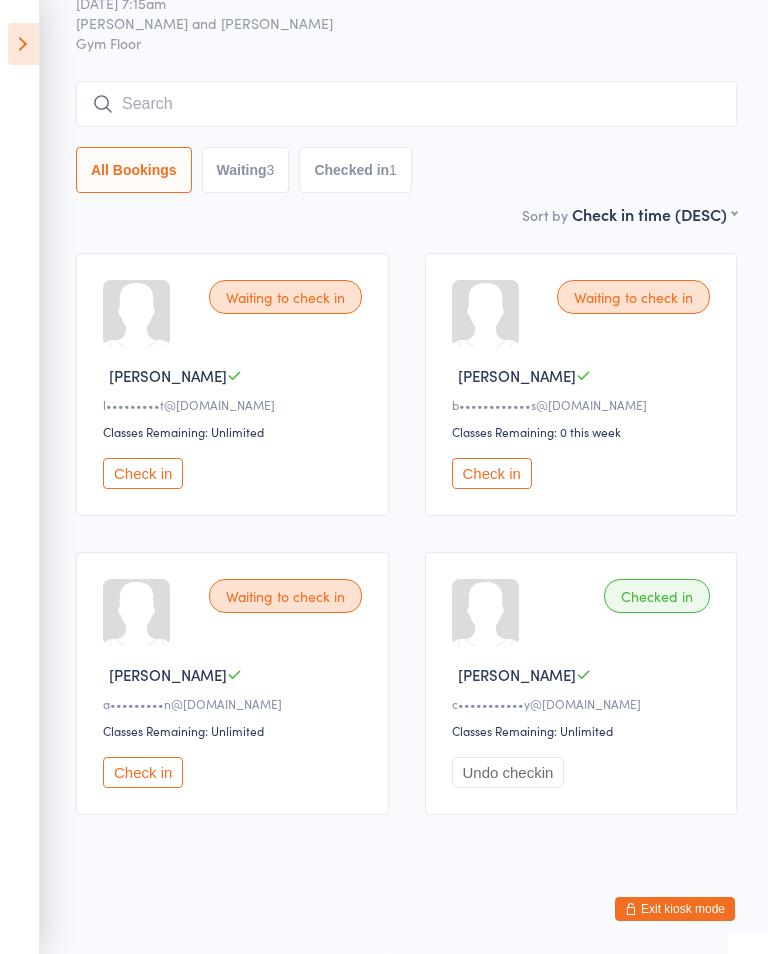 click on "Check in" at bounding box center (143, 772) 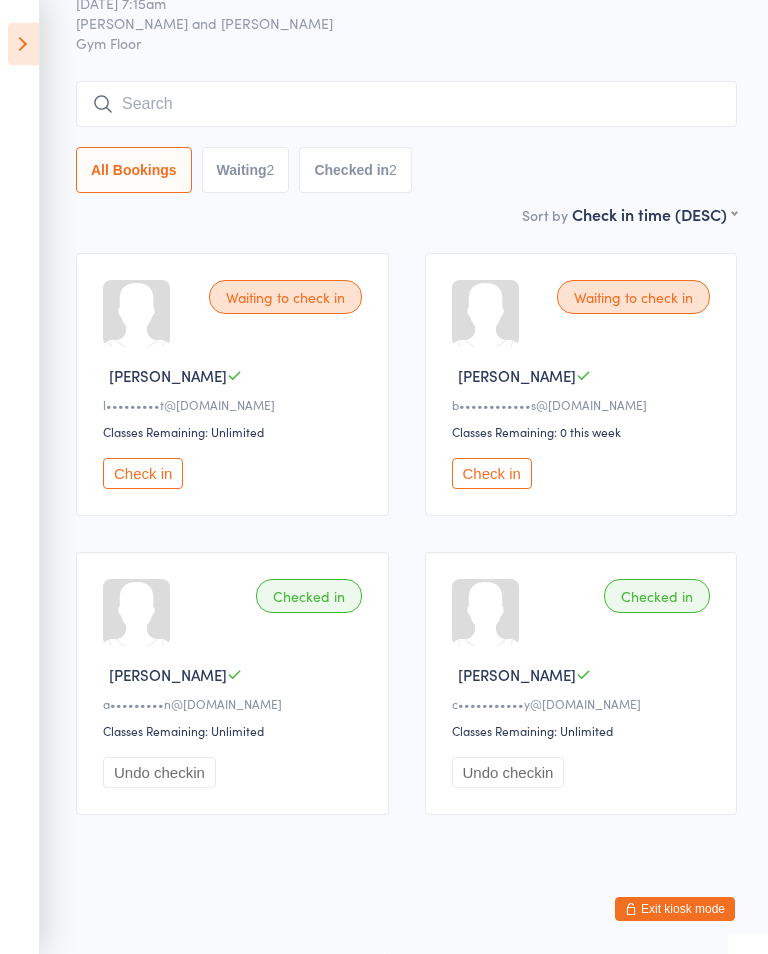 click on "Check in" at bounding box center (492, 473) 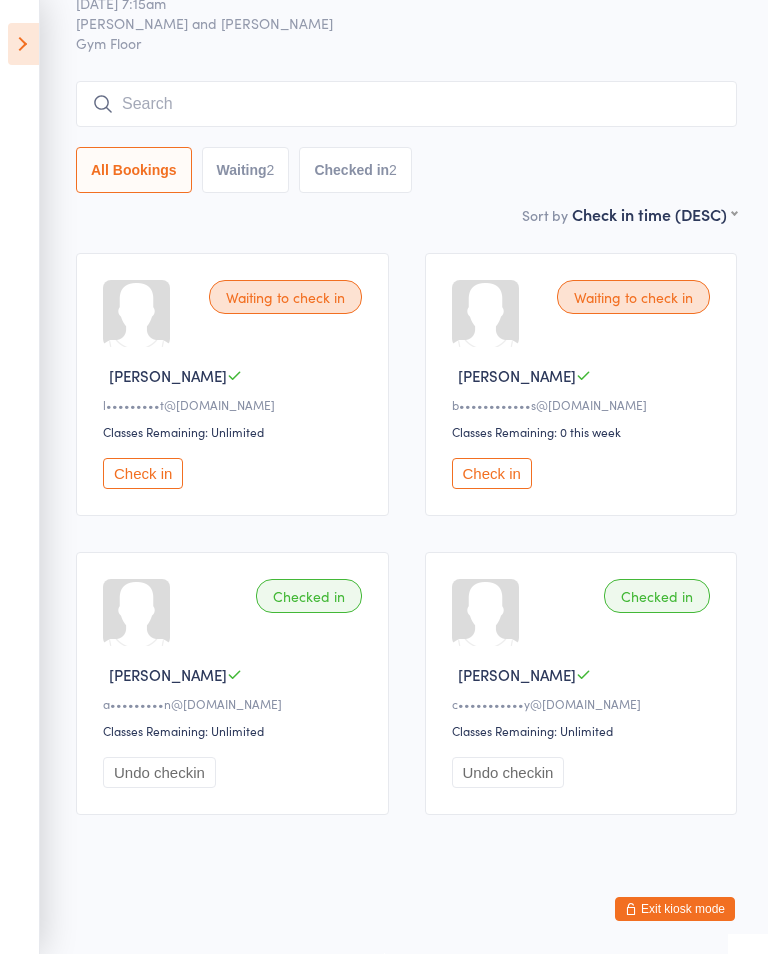 click at bounding box center (23, 44) 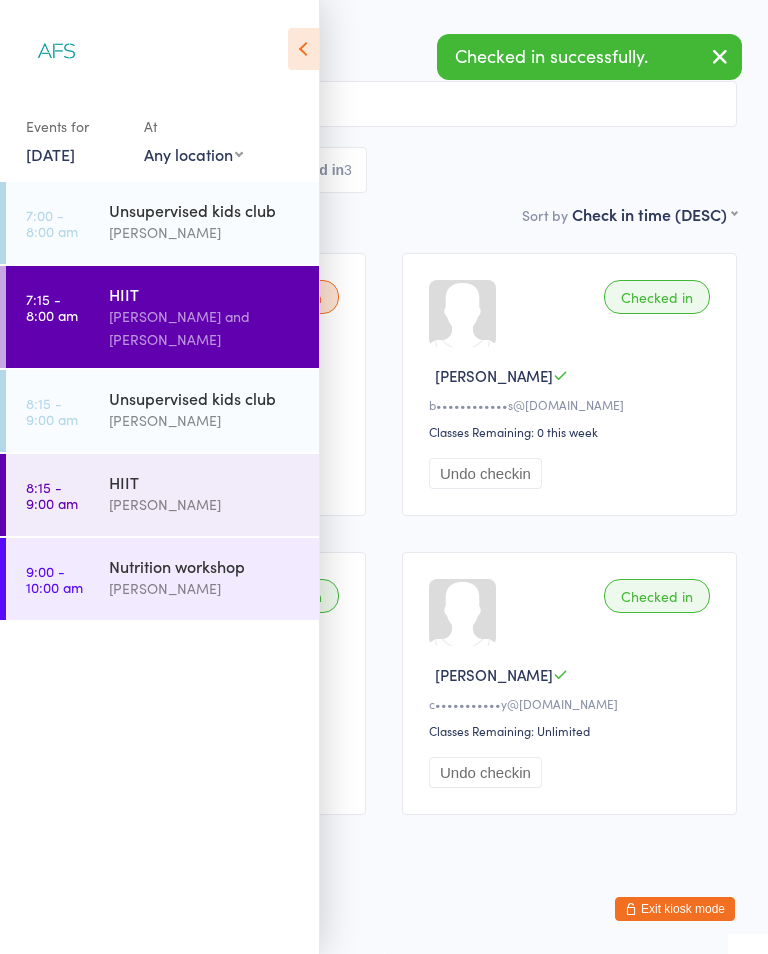 click on "[PERSON_NAME]" at bounding box center (205, 504) 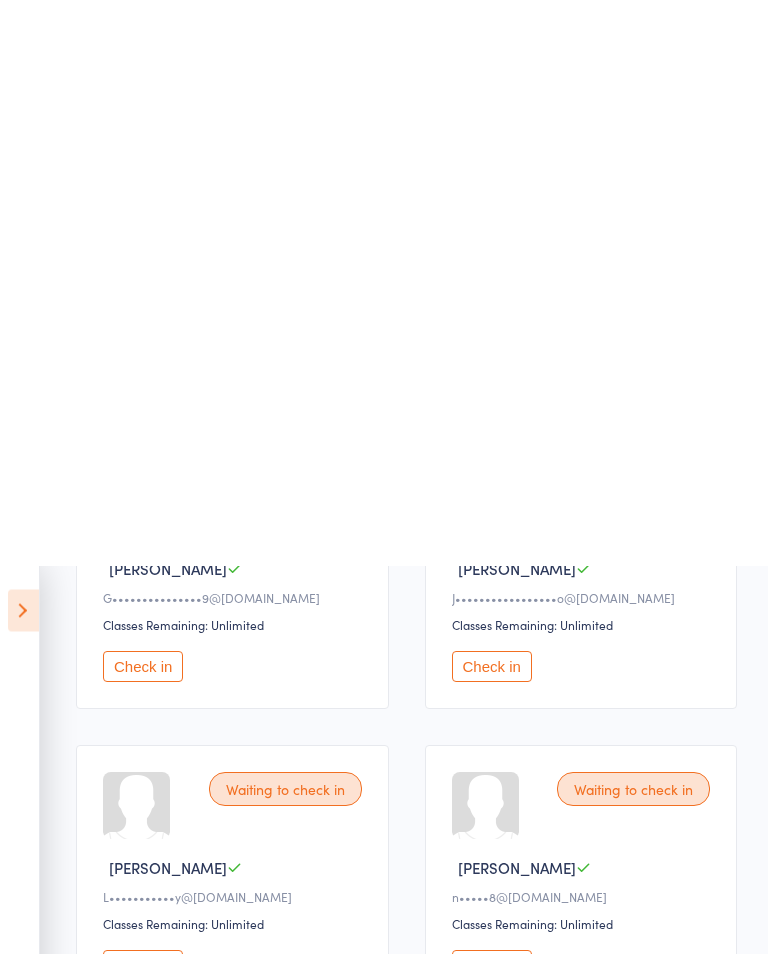 scroll, scrollTop: 0, scrollLeft: 0, axis: both 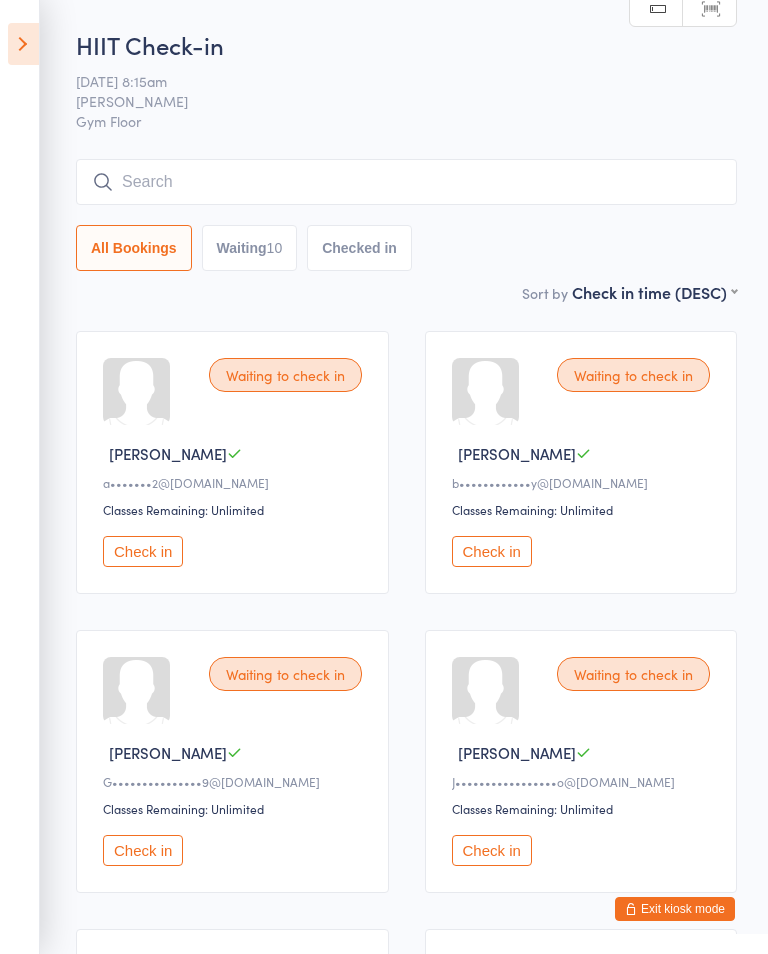 click at bounding box center (23, 44) 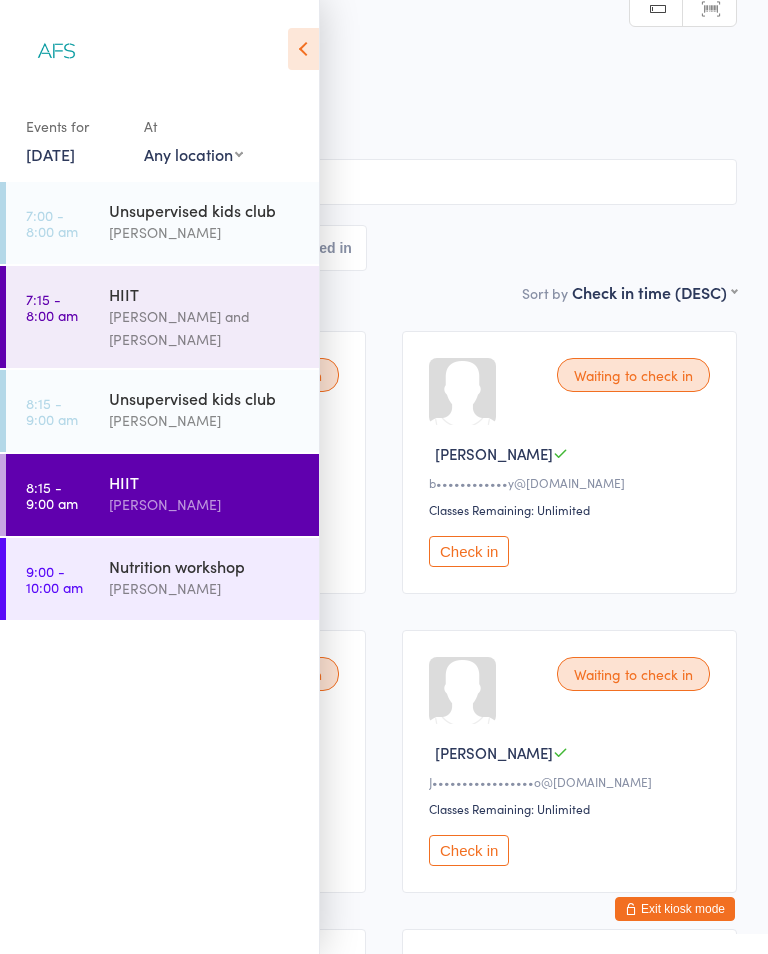 click on "[PERSON_NAME]" at bounding box center (205, 588) 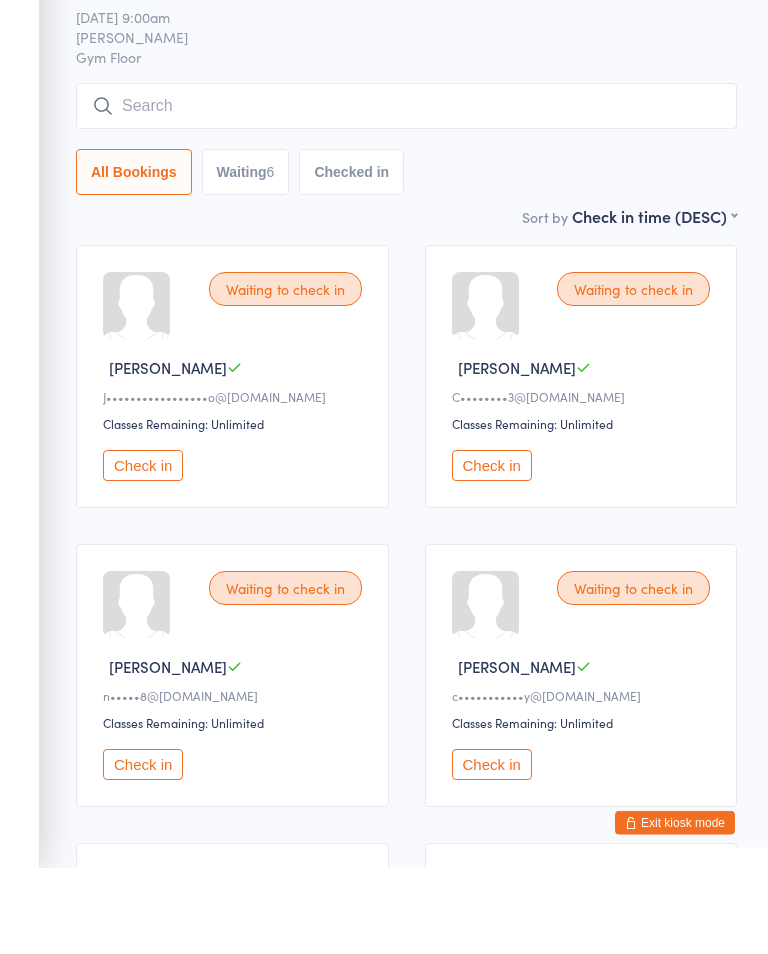 scroll, scrollTop: 383, scrollLeft: 0, axis: vertical 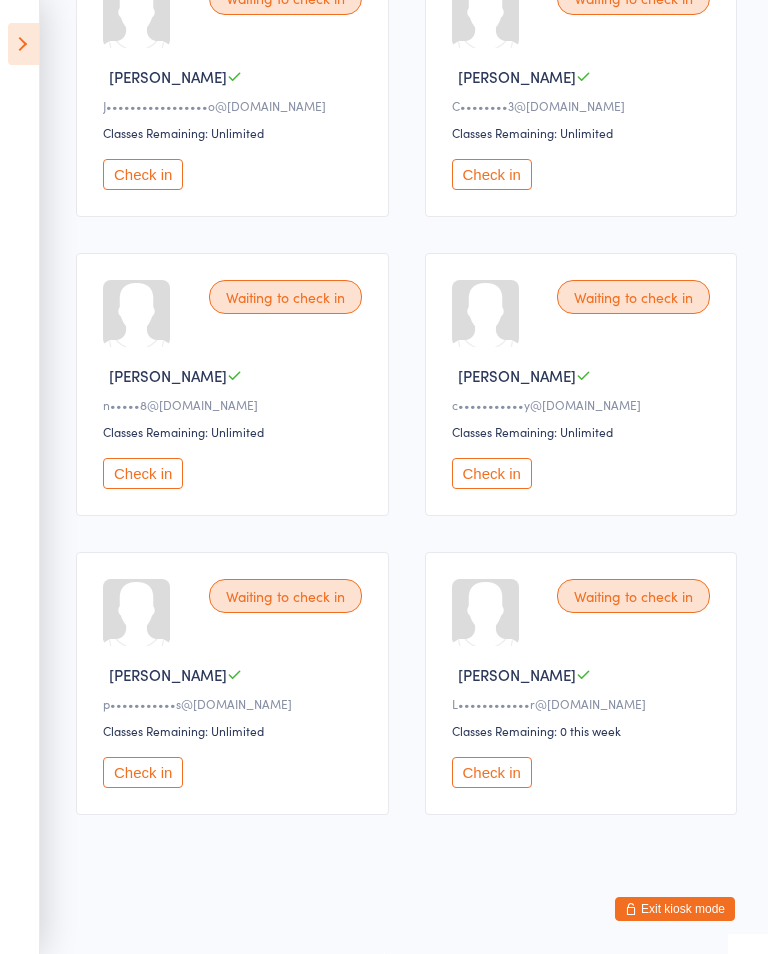 click on "Exit kiosk mode" at bounding box center (675, 909) 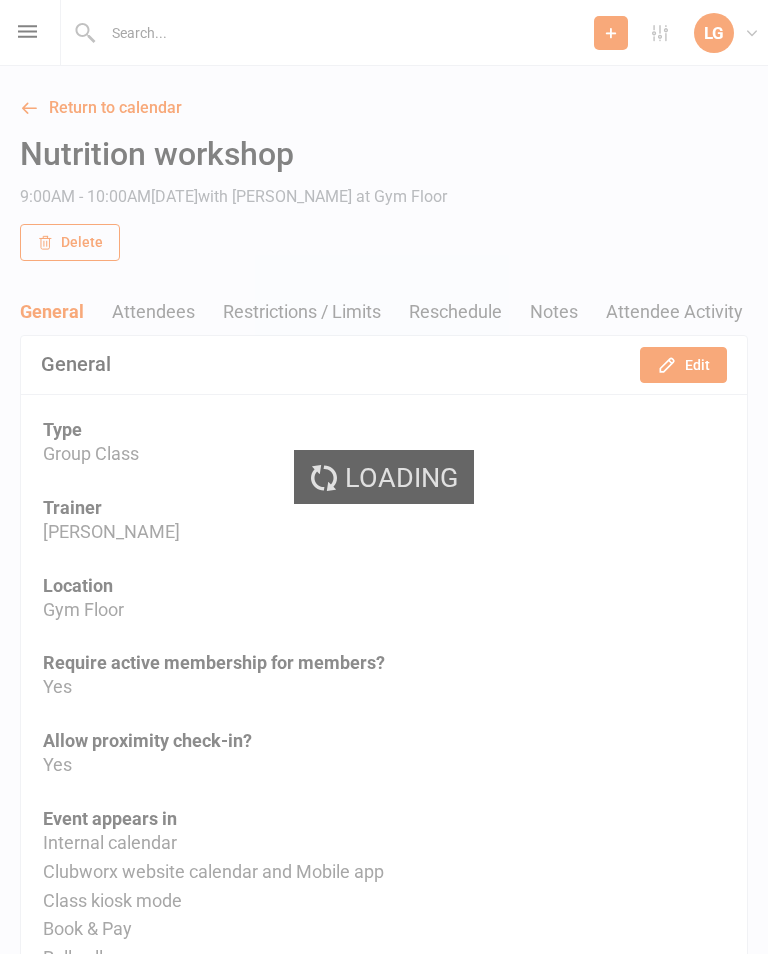 scroll, scrollTop: 0, scrollLeft: 0, axis: both 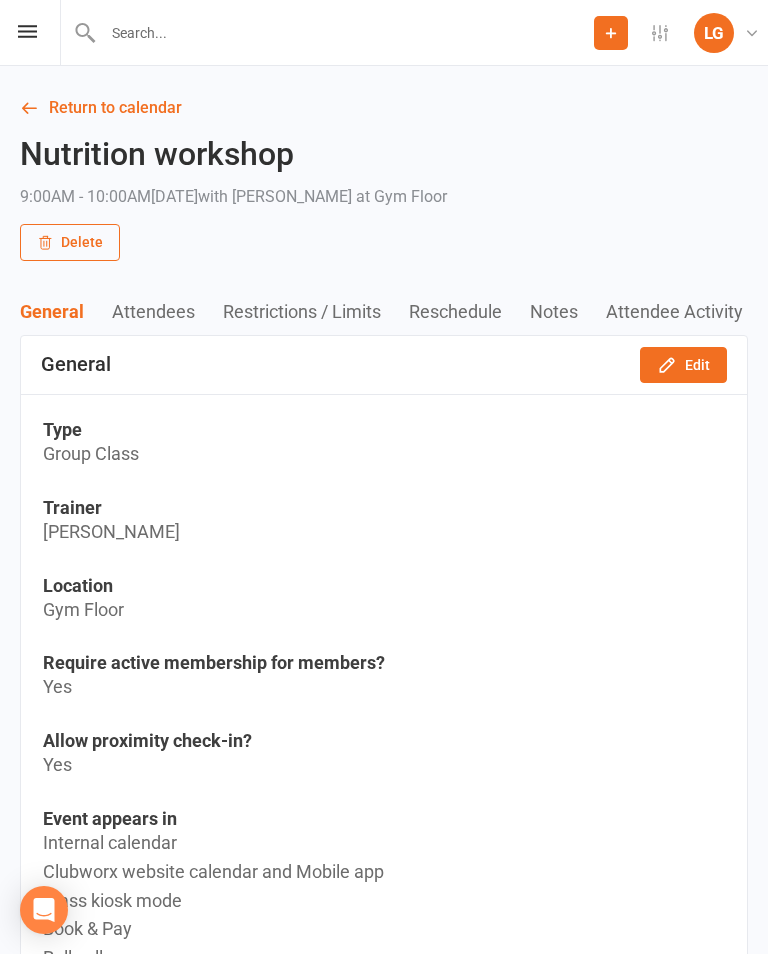 click on "Return to calendar Nutrition workshop 9:00AM - 10:00AM, Saturday July 12, 2025  with Wil barker   at Gym Floor   Delete General Attendees Restrictions / Limits Reschedule Notes Attendee Activity General  Edit Type Group Class Trainer Wil barker Location Gym Floor Require active membership for members? Yes Allow proximity check-in? Yes Event appears in Internal calendar Clubworx website calendar and Mobile app Class kiosk mode Book & Pay Roll call Website calendar URL Copy event URL to clipboard
Online Meeting Details N/A
Attendees Message Attendees   Bulk Add  Kiosk / Roll Call   Enter Kiosk Mode Enter Roll Call 7   places booked 13   places available Sort by  First Name Last Name   Jennifer Cabezas Jennifercabezasaedo@gmail.com Booked Mark absent  Check in  Send message  More info  Remove    Kate Cooke Cookes6743@gmail.com Booked Mark absent  Check in  Send message  More info  Remove    Nadia Henggeler nards_8@hotmail.com Booked Mark absent  Check in  Send message  More info  Remove    Clair Kennedy" at bounding box center (384, 3173) 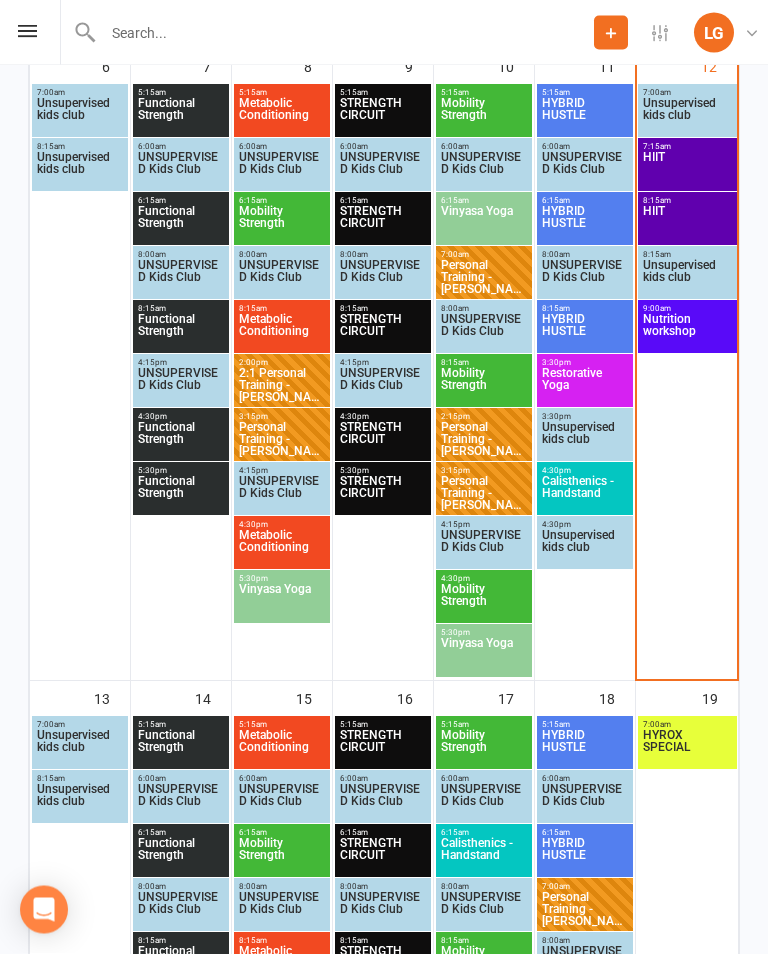 scroll, scrollTop: 1025, scrollLeft: 0, axis: vertical 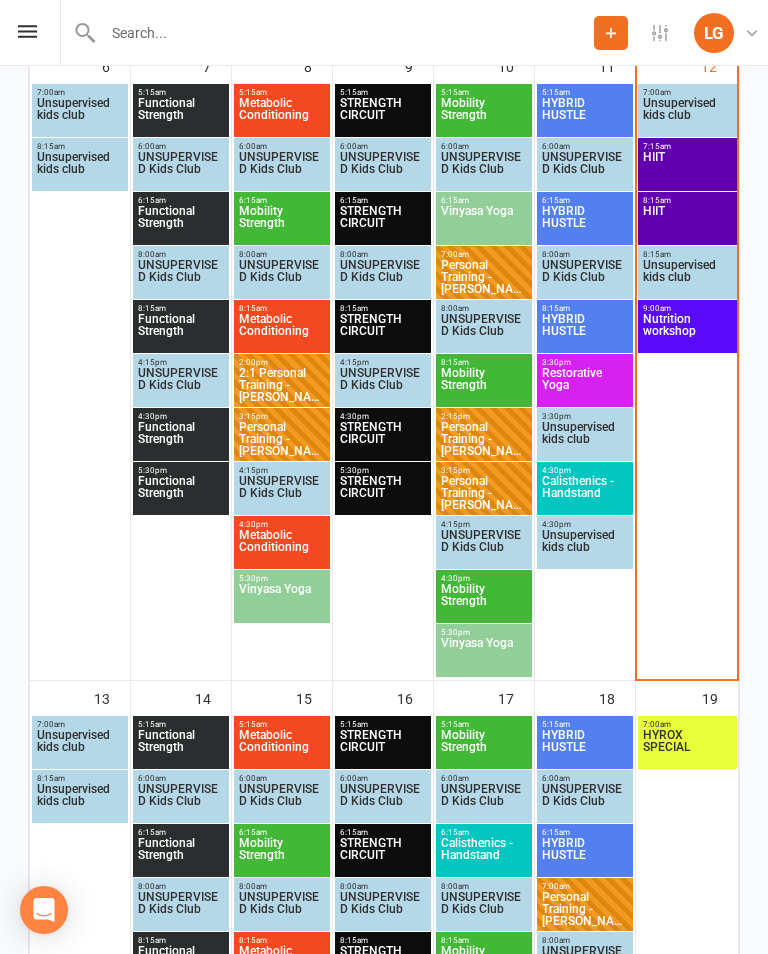 click on "8:15am  - 9:00am" at bounding box center [687, 200] 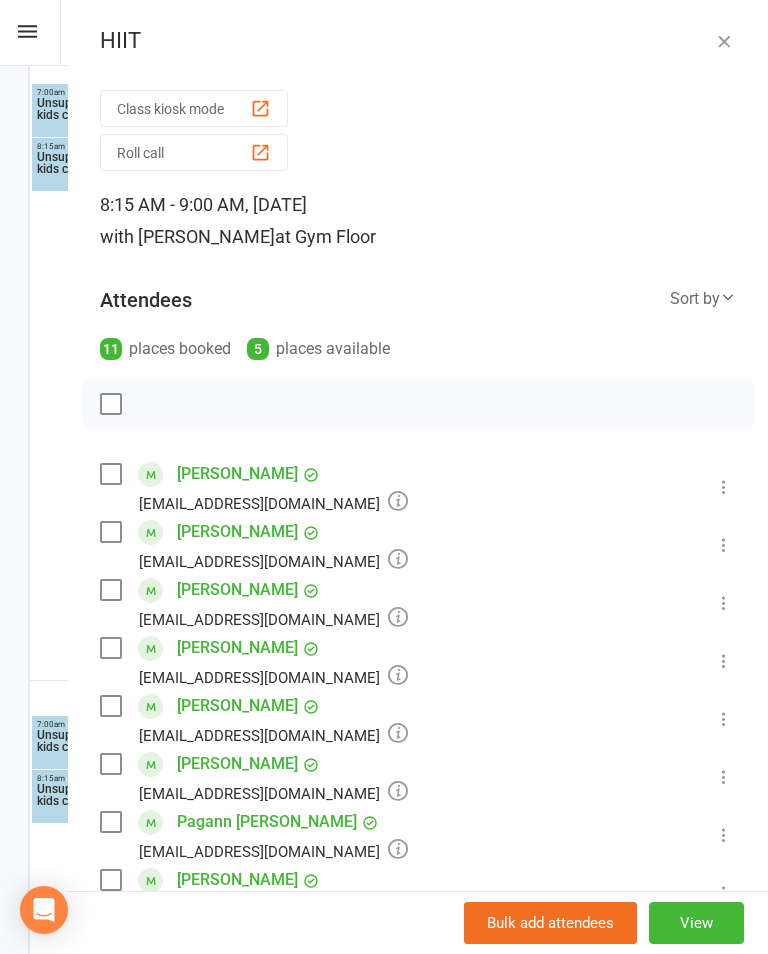 click on "Class kiosk mode" at bounding box center (194, 108) 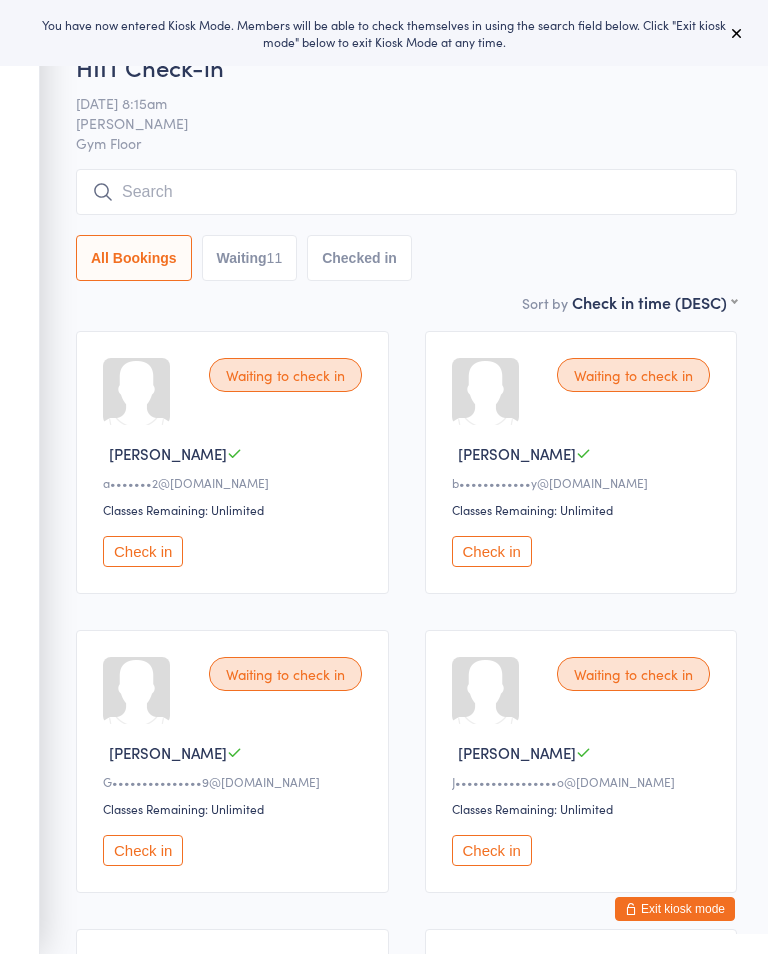 scroll, scrollTop: 0, scrollLeft: 0, axis: both 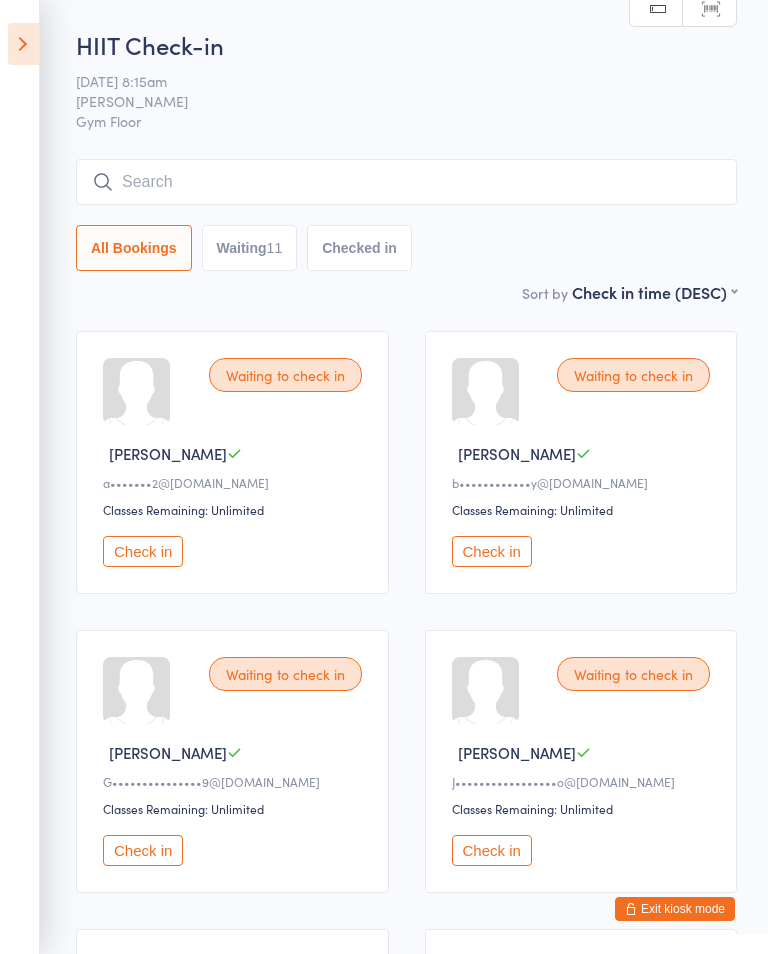 click at bounding box center (23, 44) 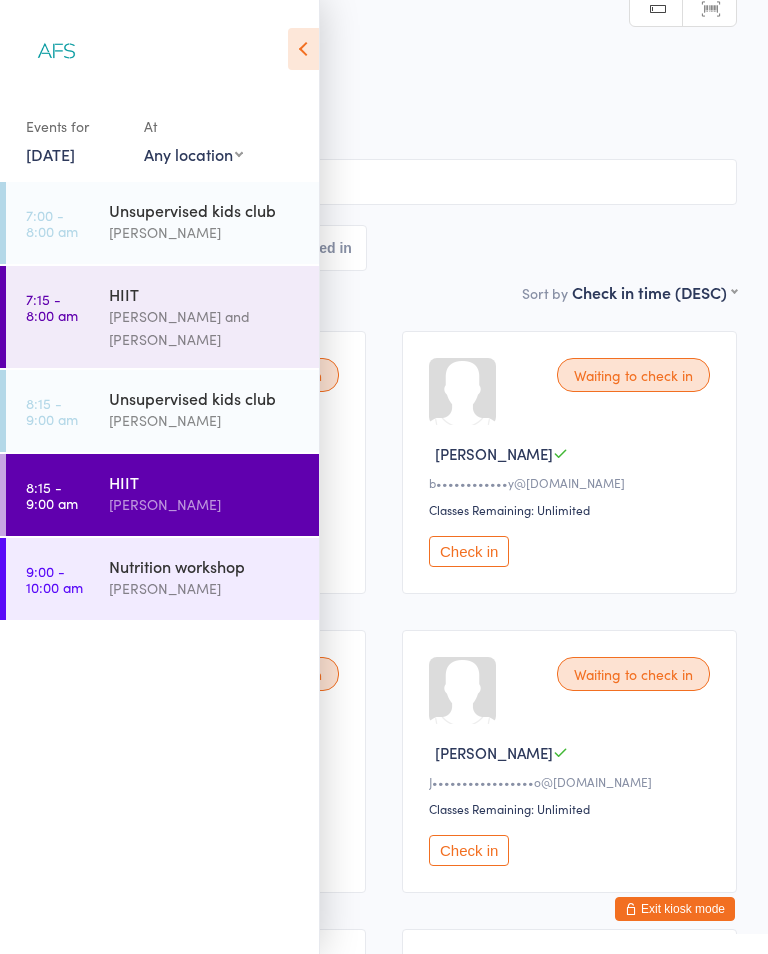 click on "Nutrition workshop" at bounding box center [205, 566] 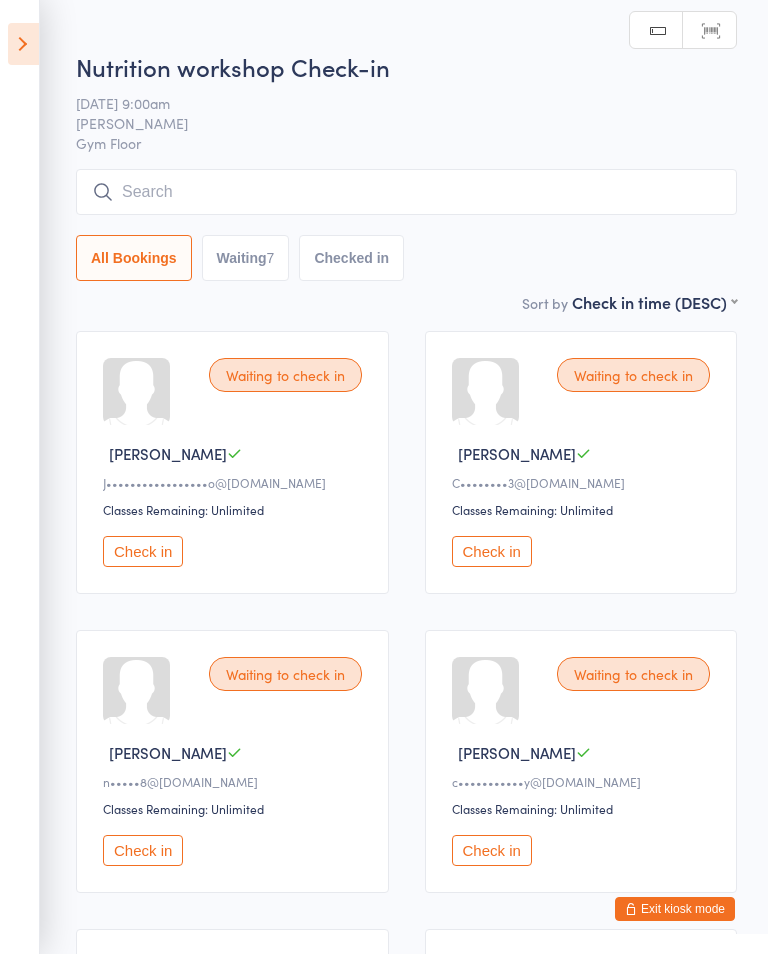 click at bounding box center [23, 44] 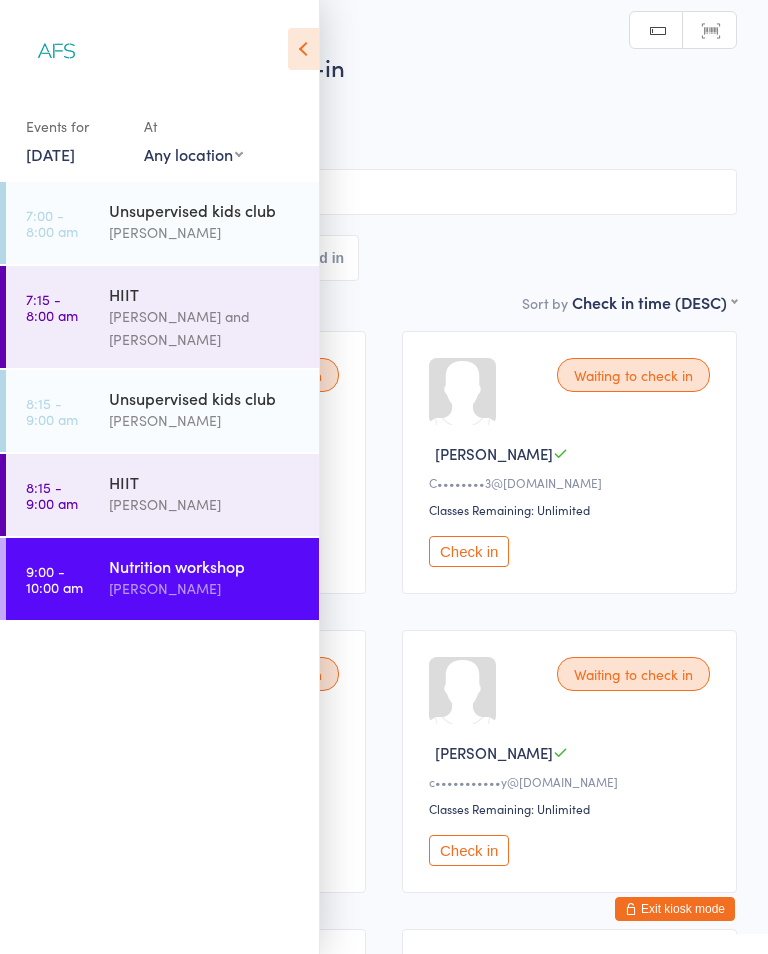 click on "HIIT" at bounding box center [205, 482] 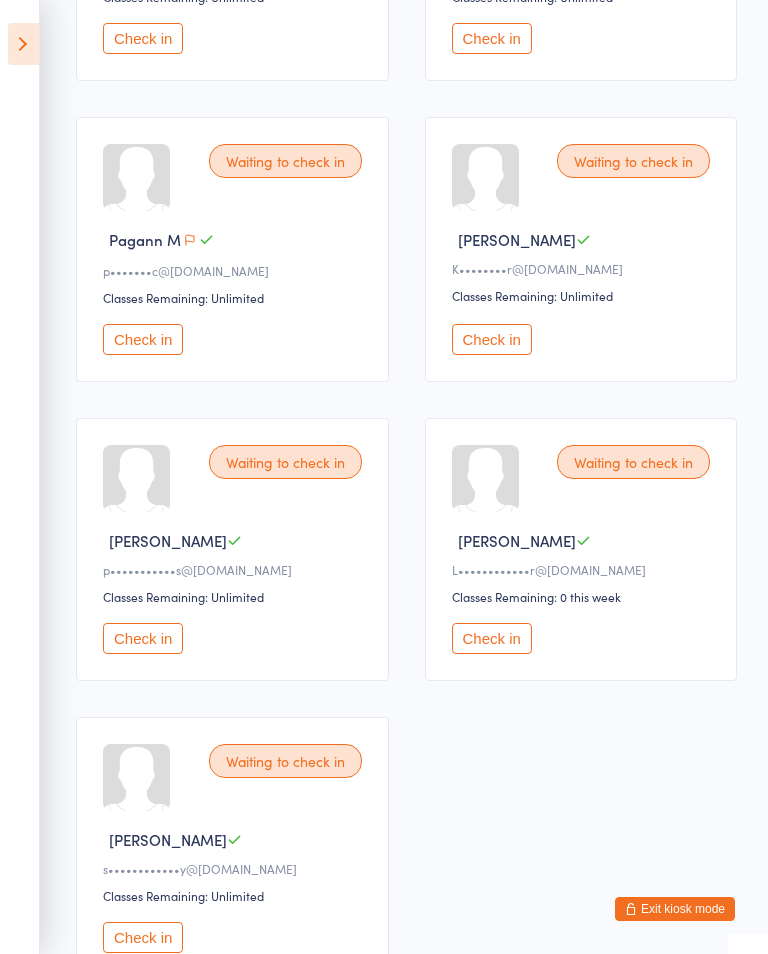 scroll, scrollTop: 1299, scrollLeft: 0, axis: vertical 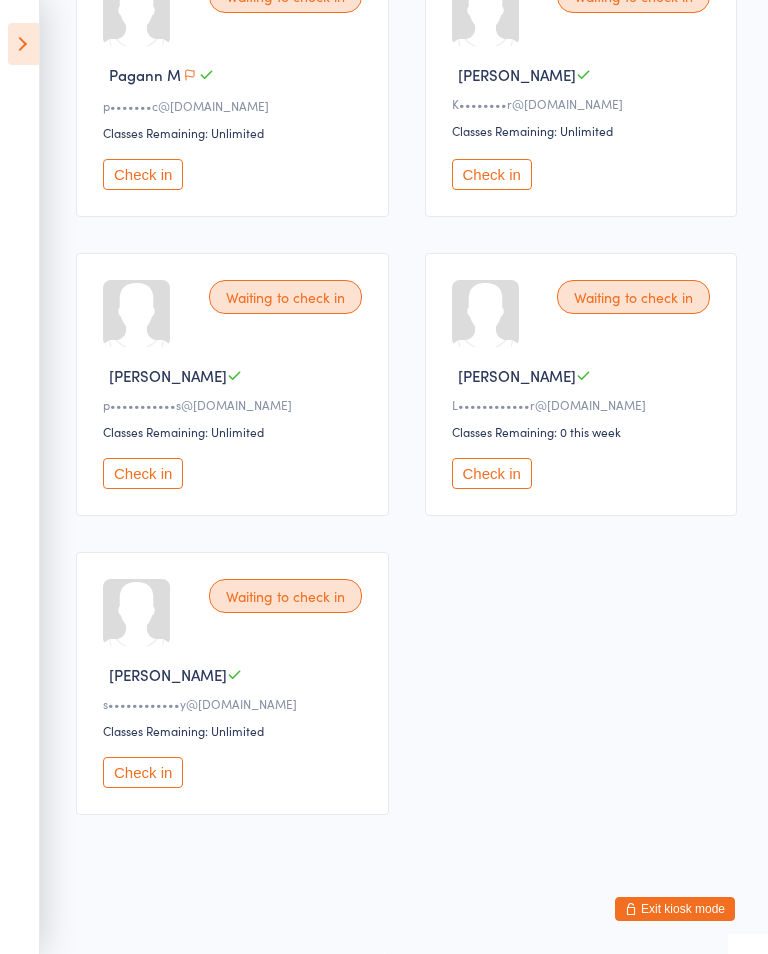 click on "Check in" at bounding box center (584, 473) 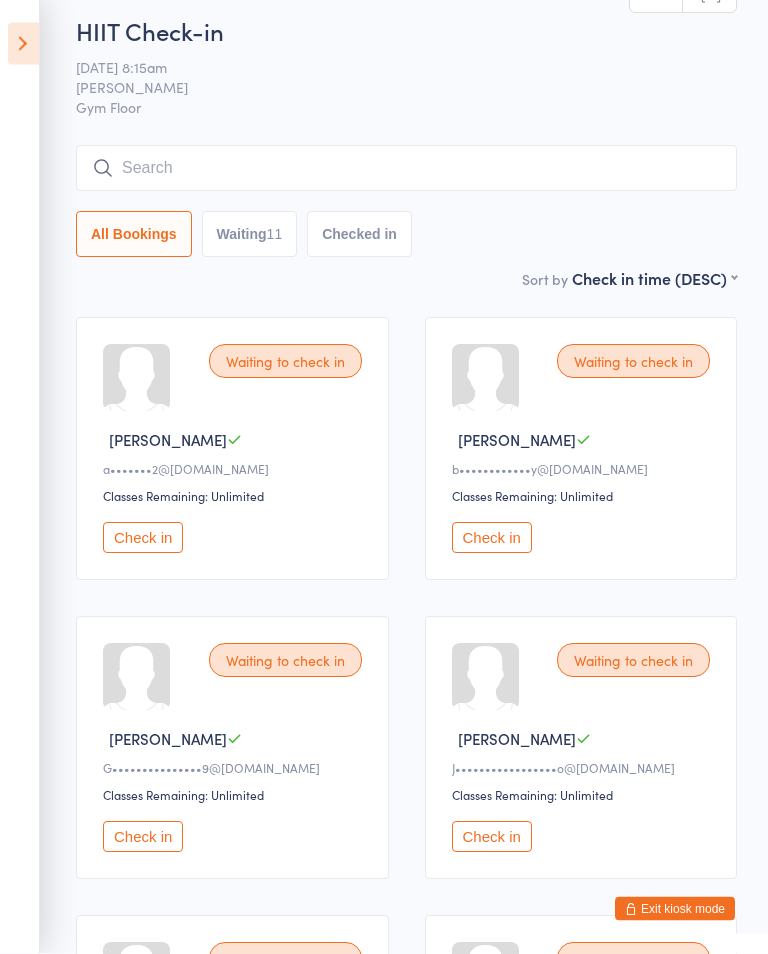 scroll, scrollTop: 12, scrollLeft: 0, axis: vertical 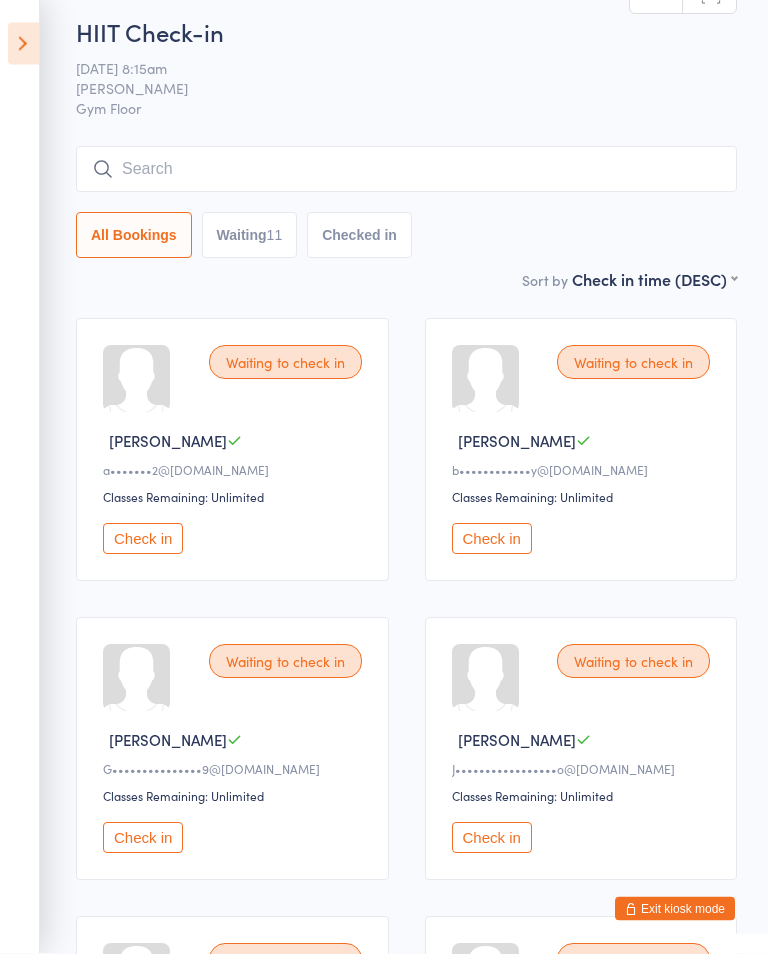 click on "Waiting to check in" at bounding box center [633, 363] 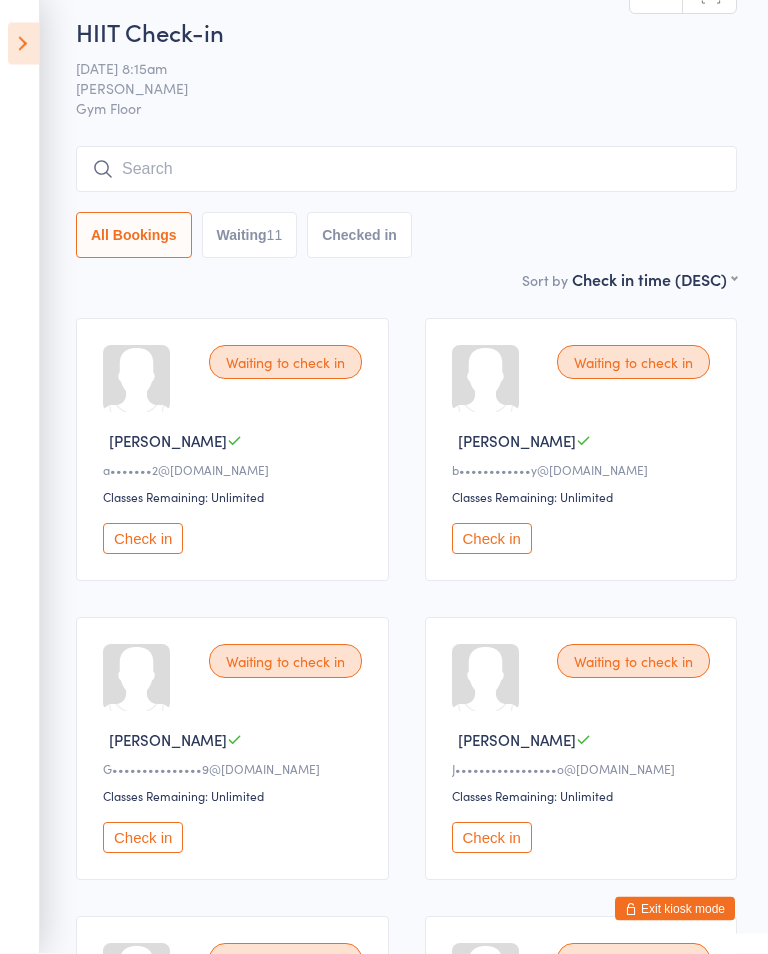 scroll, scrollTop: 13, scrollLeft: 0, axis: vertical 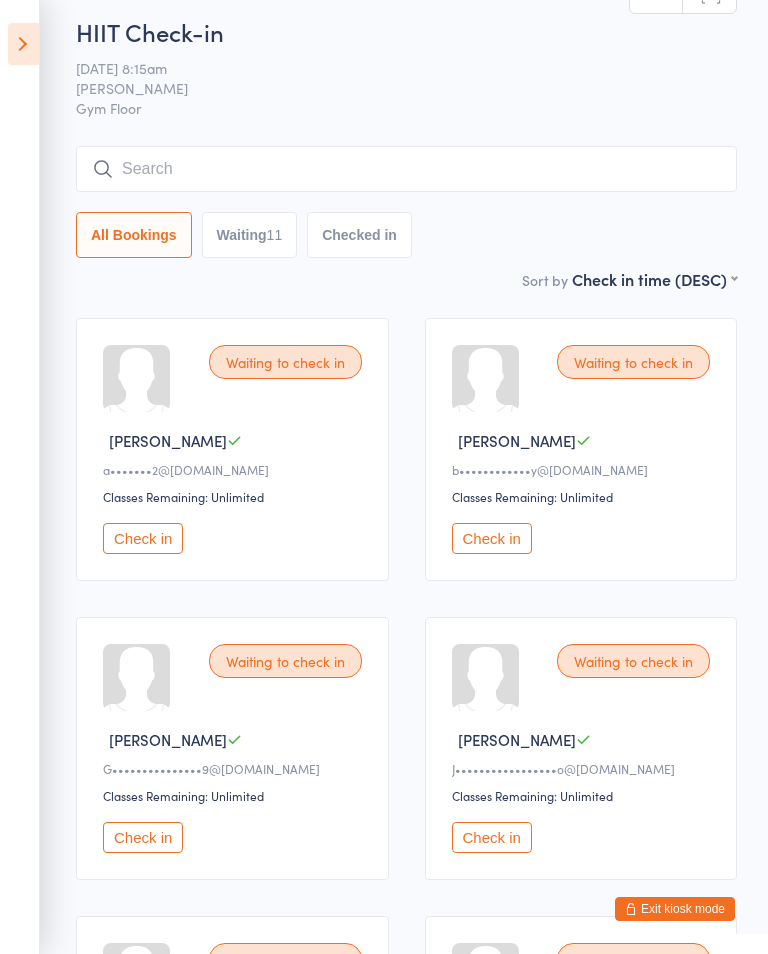 click on "Check in" at bounding box center (492, 538) 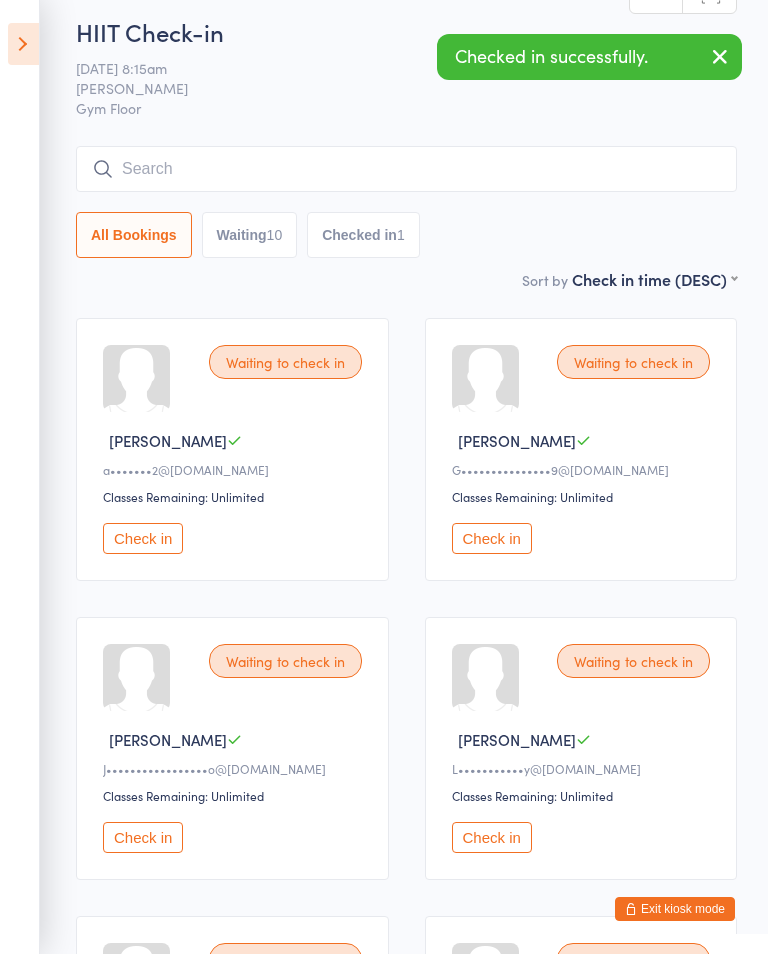 click on "Check in" at bounding box center [143, 538] 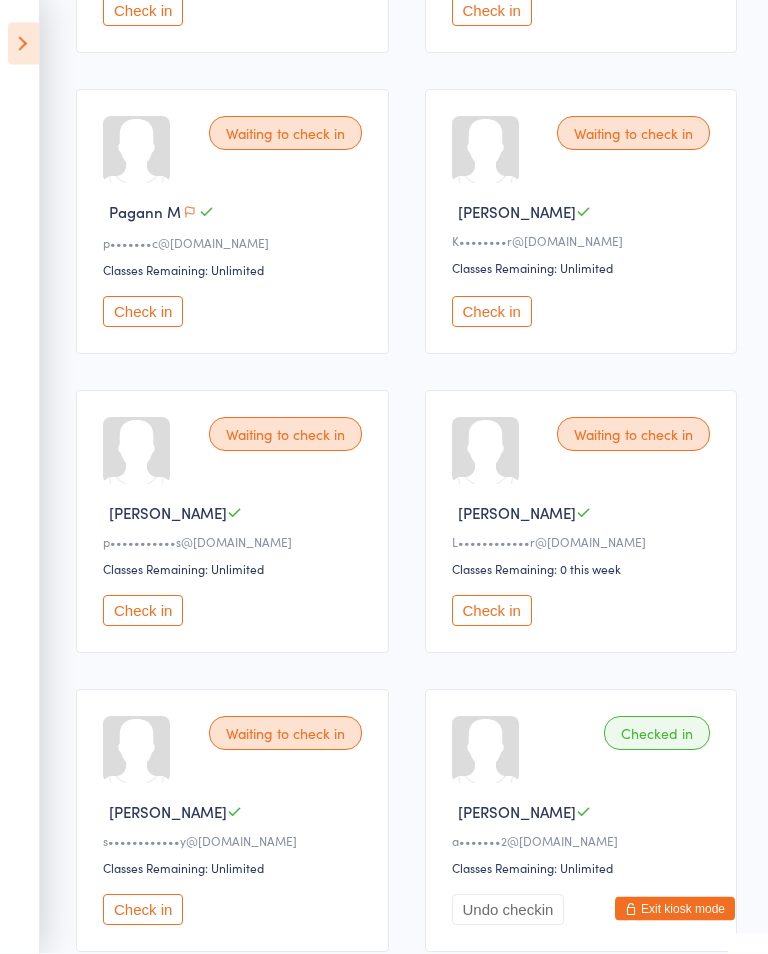 scroll, scrollTop: 840, scrollLeft: 0, axis: vertical 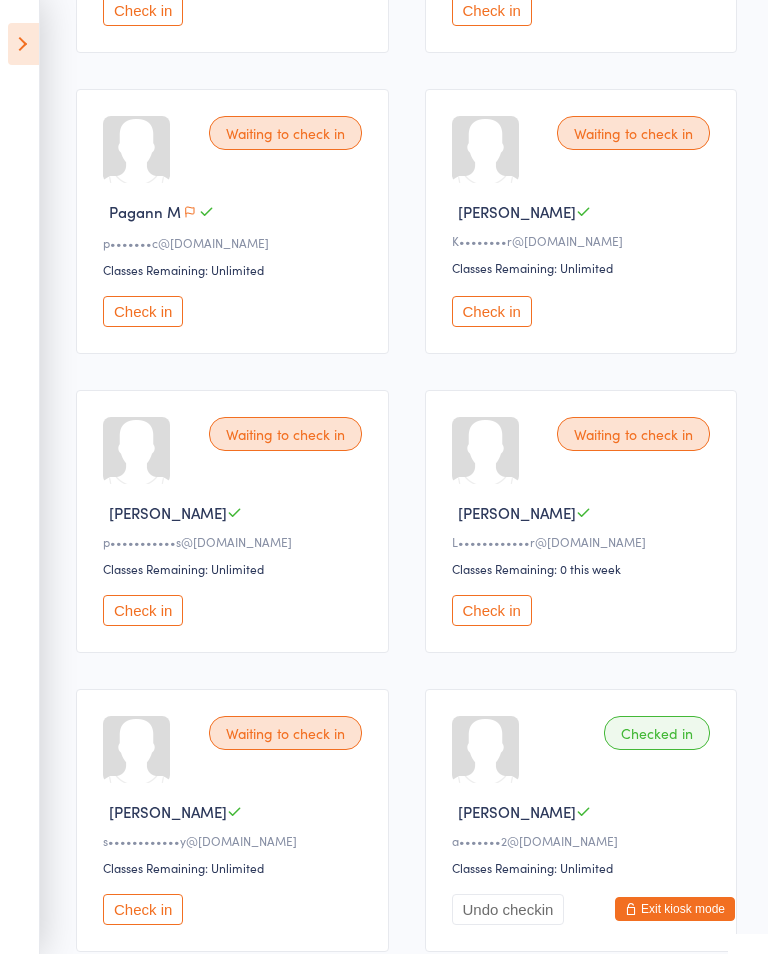 click on "Check in" at bounding box center [492, 610] 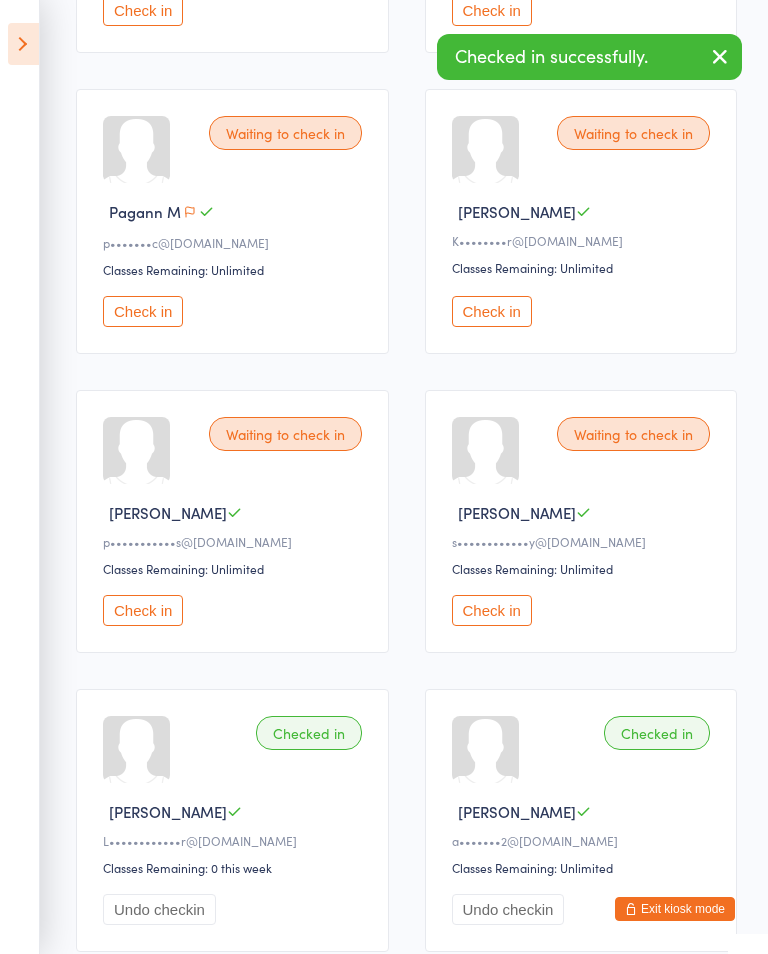 click on "Check in" at bounding box center (143, 610) 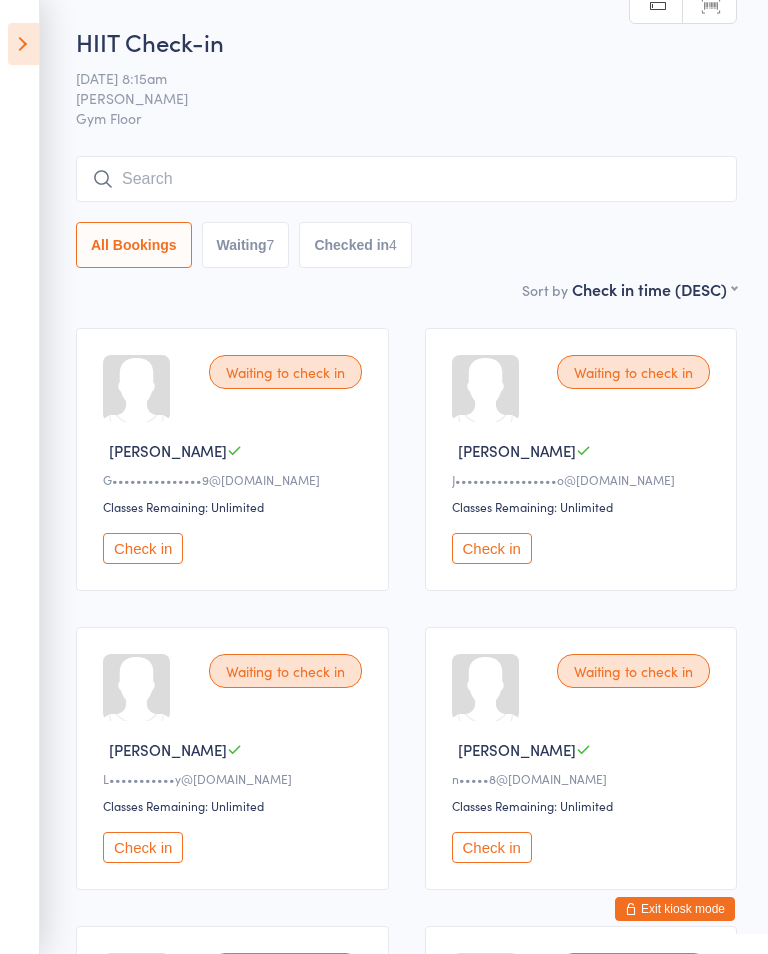 scroll, scrollTop: 0, scrollLeft: 0, axis: both 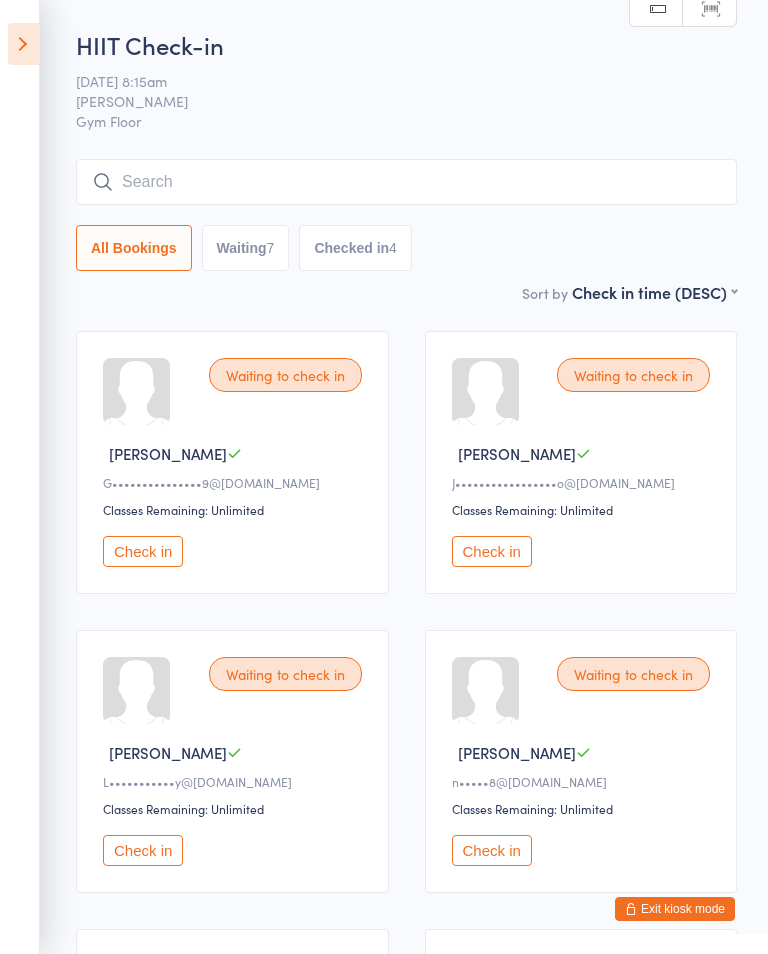 click on "Check in" at bounding box center (143, 551) 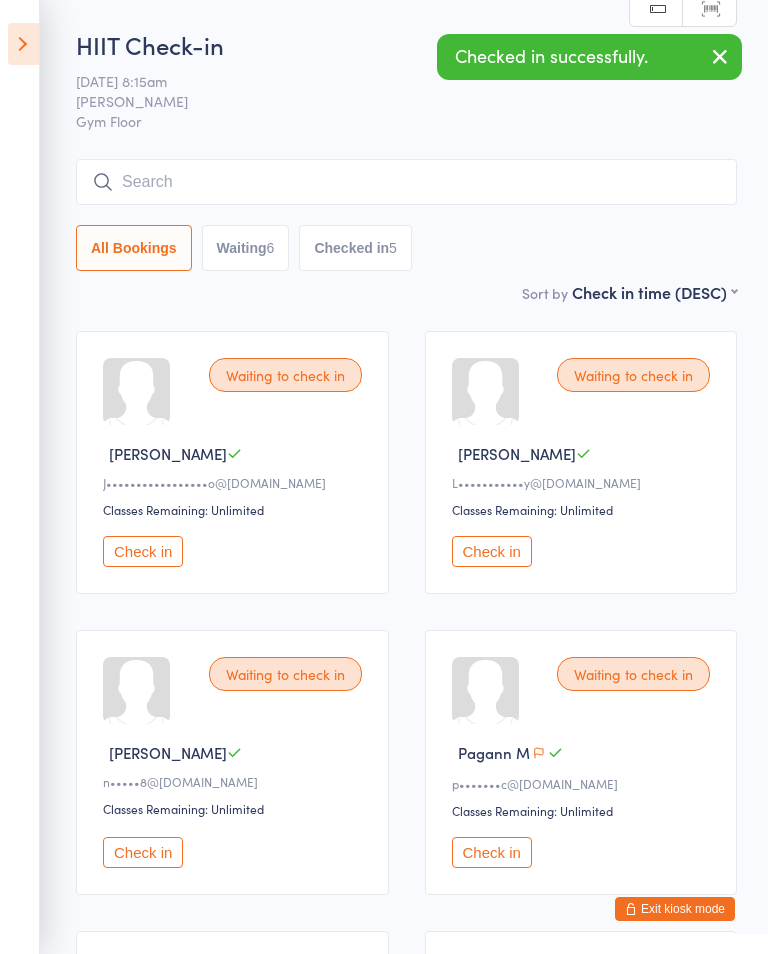 click on "Check in" at bounding box center [492, 551] 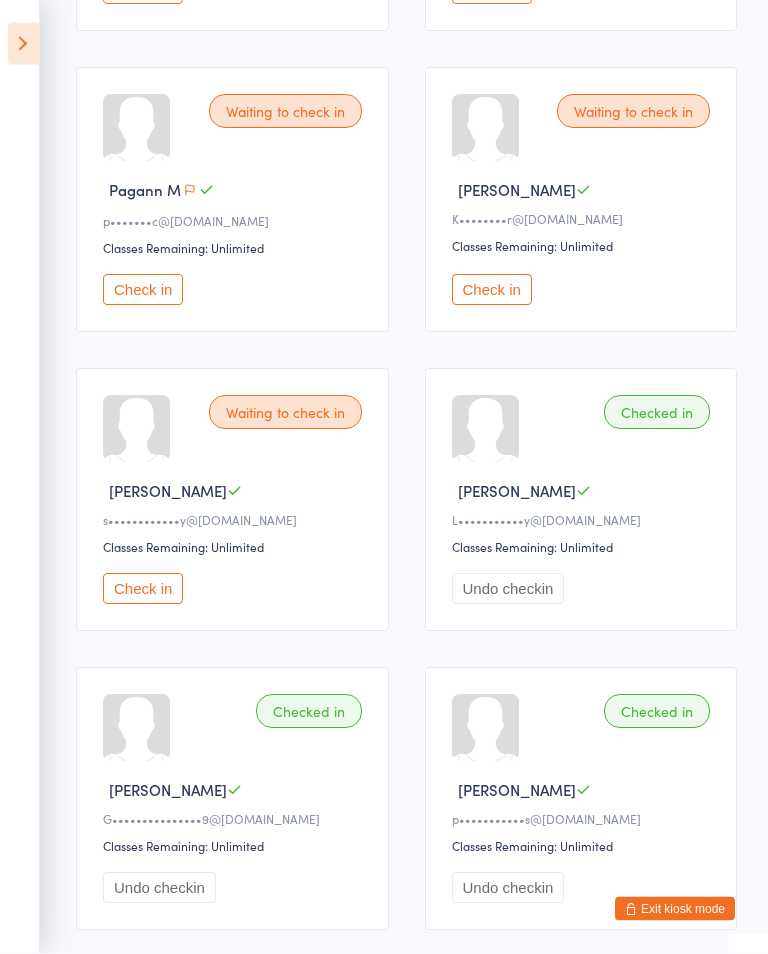 scroll, scrollTop: 562, scrollLeft: 0, axis: vertical 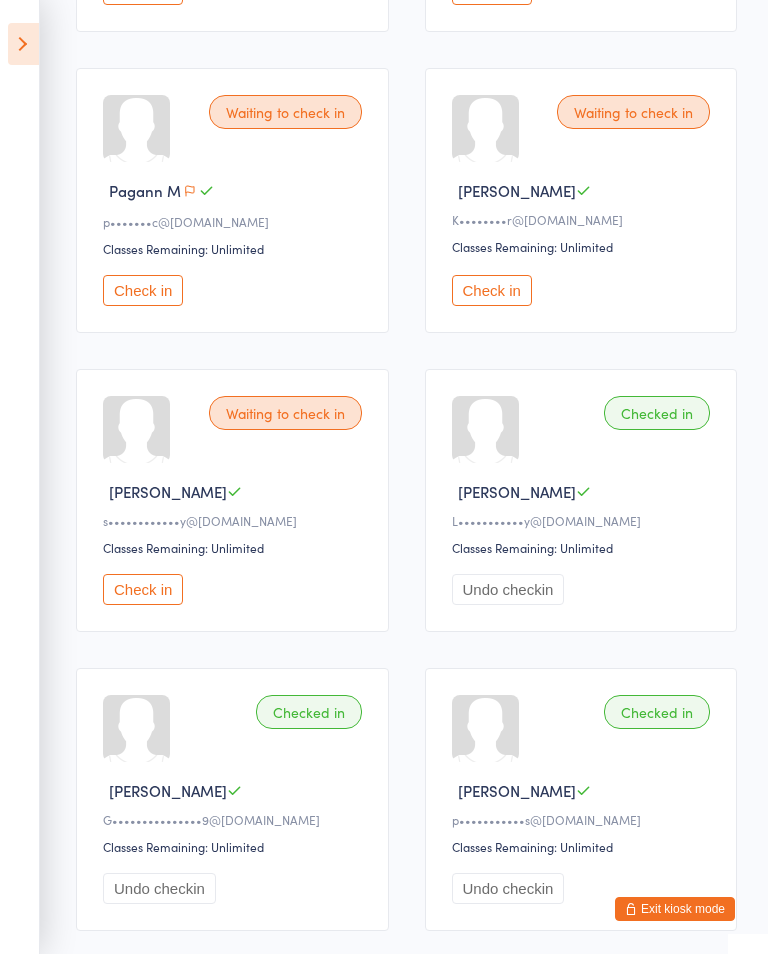 click on "Check in" at bounding box center (143, 589) 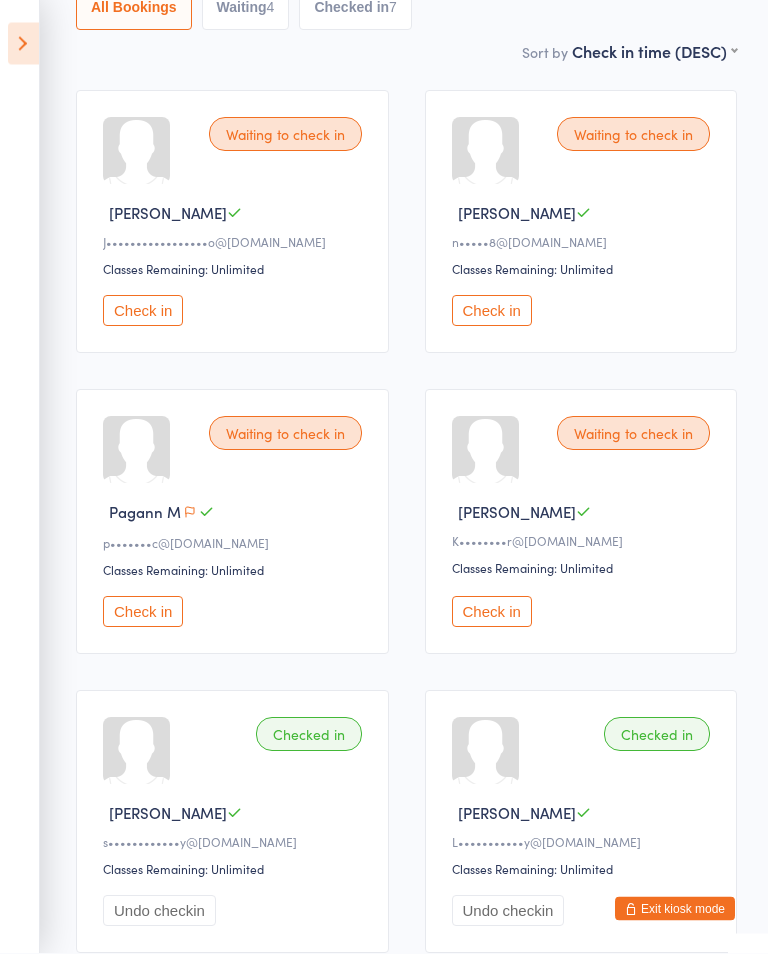click on "Check in" at bounding box center [492, 311] 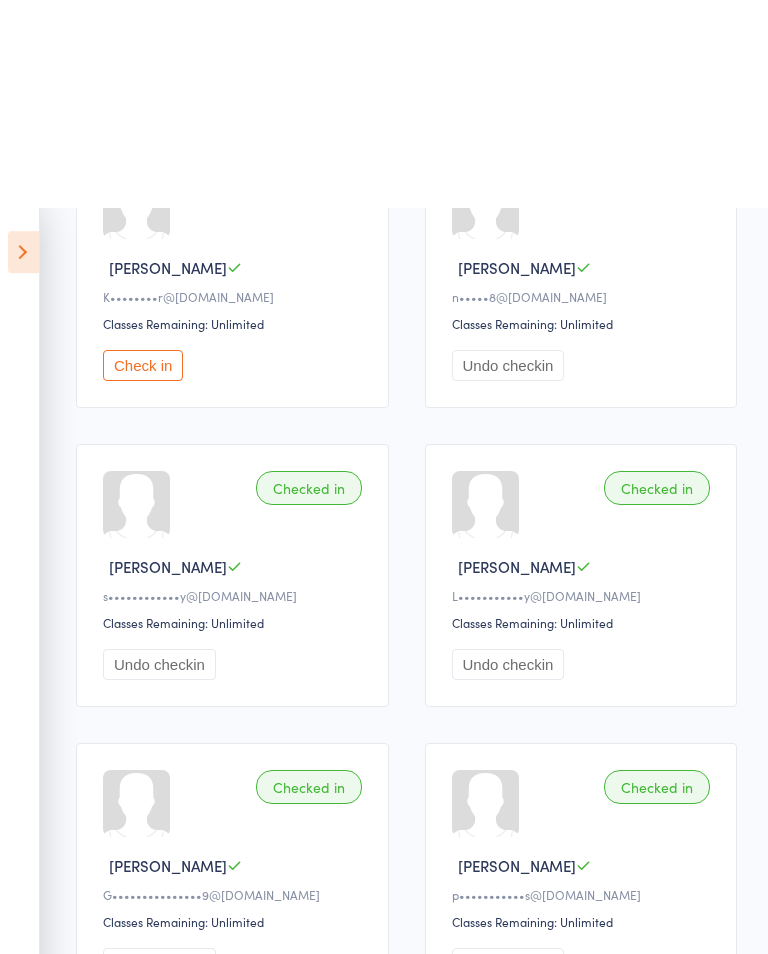 scroll, scrollTop: 0, scrollLeft: 0, axis: both 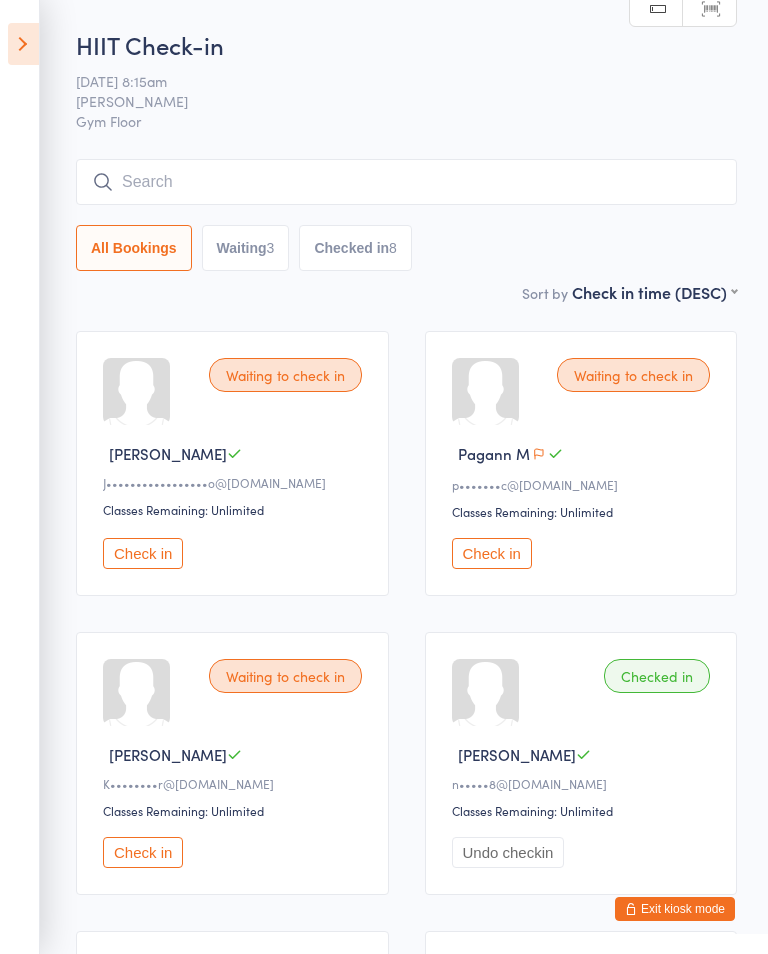 click on "Check in" at bounding box center [492, 553] 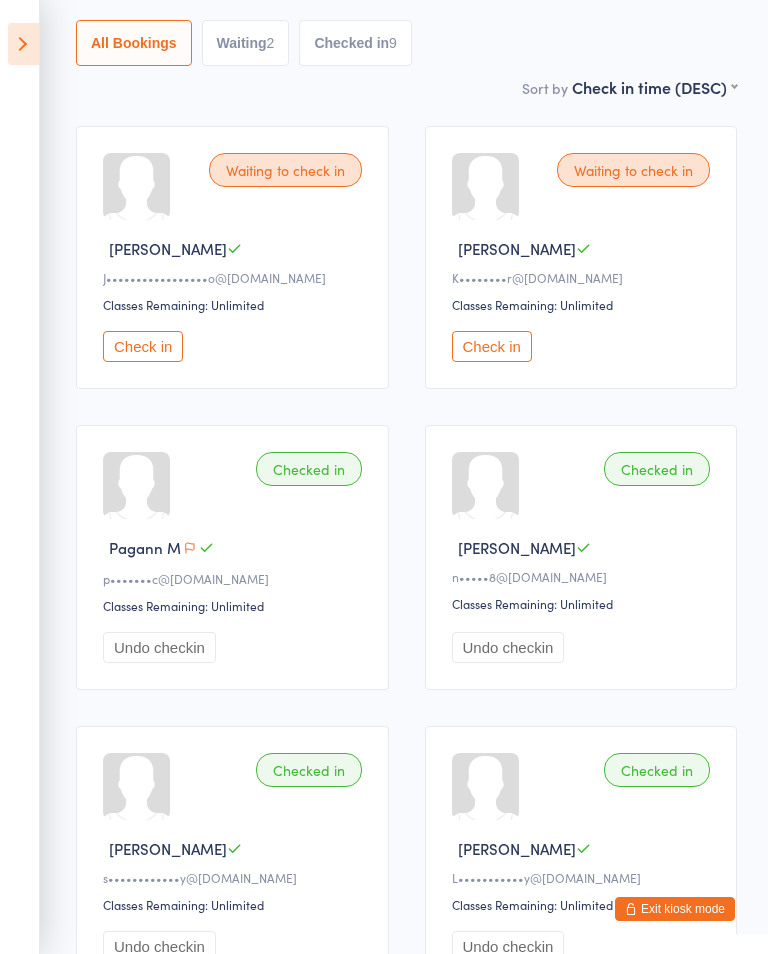 scroll, scrollTop: 0, scrollLeft: 0, axis: both 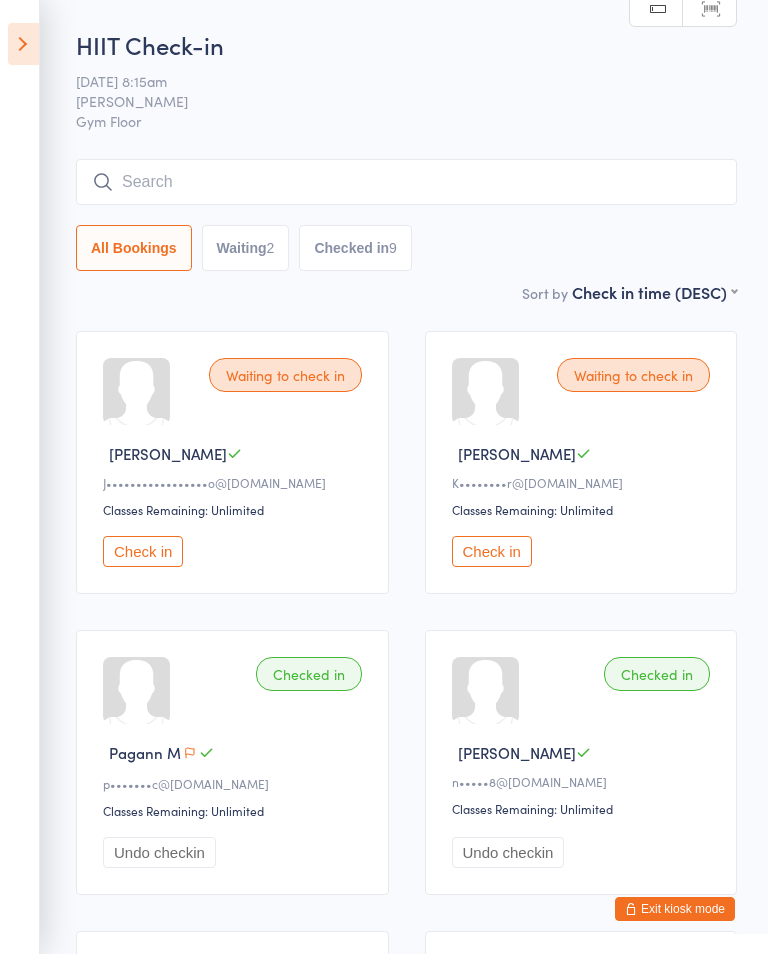 click at bounding box center [406, 182] 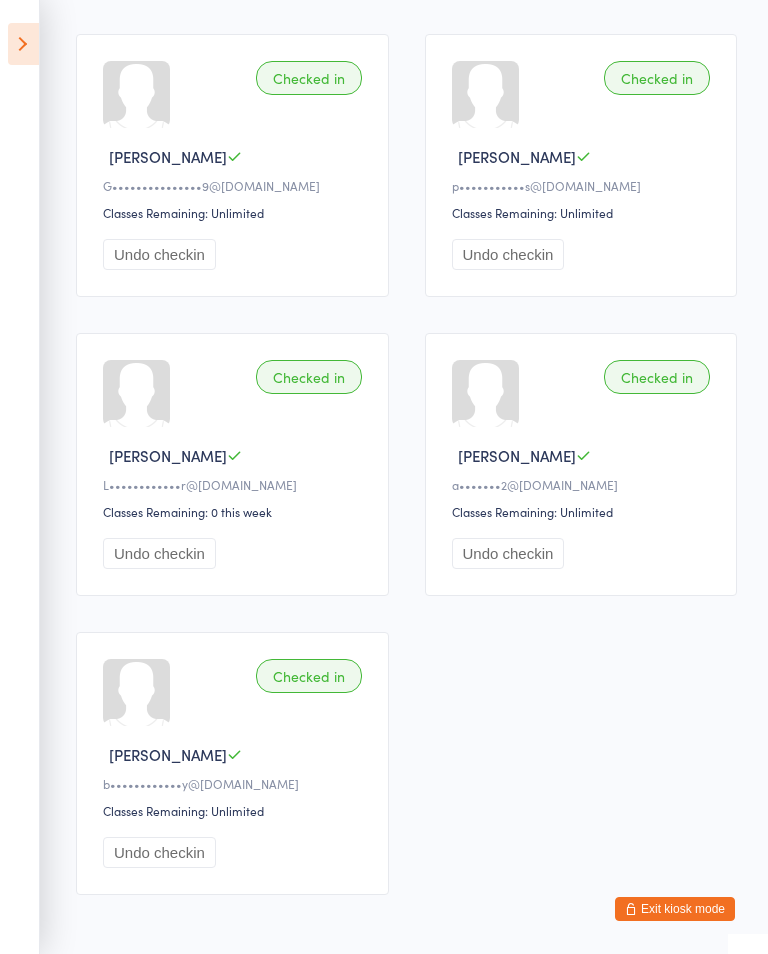 scroll, scrollTop: 0, scrollLeft: 0, axis: both 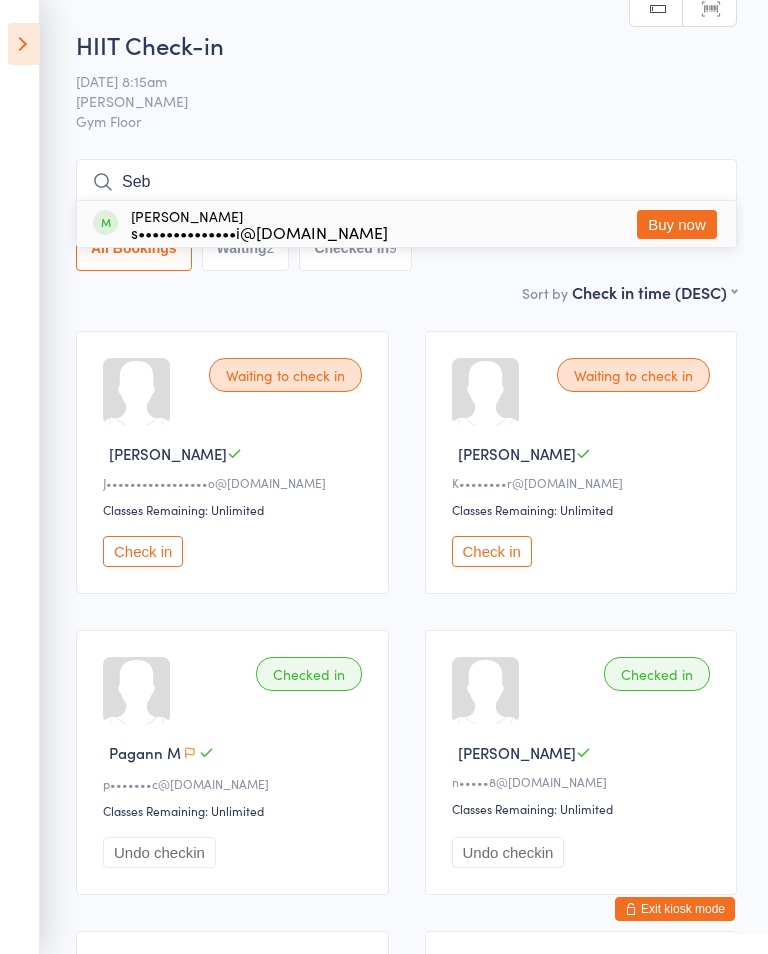 click on "HIIT Check-in" at bounding box center [406, 44] 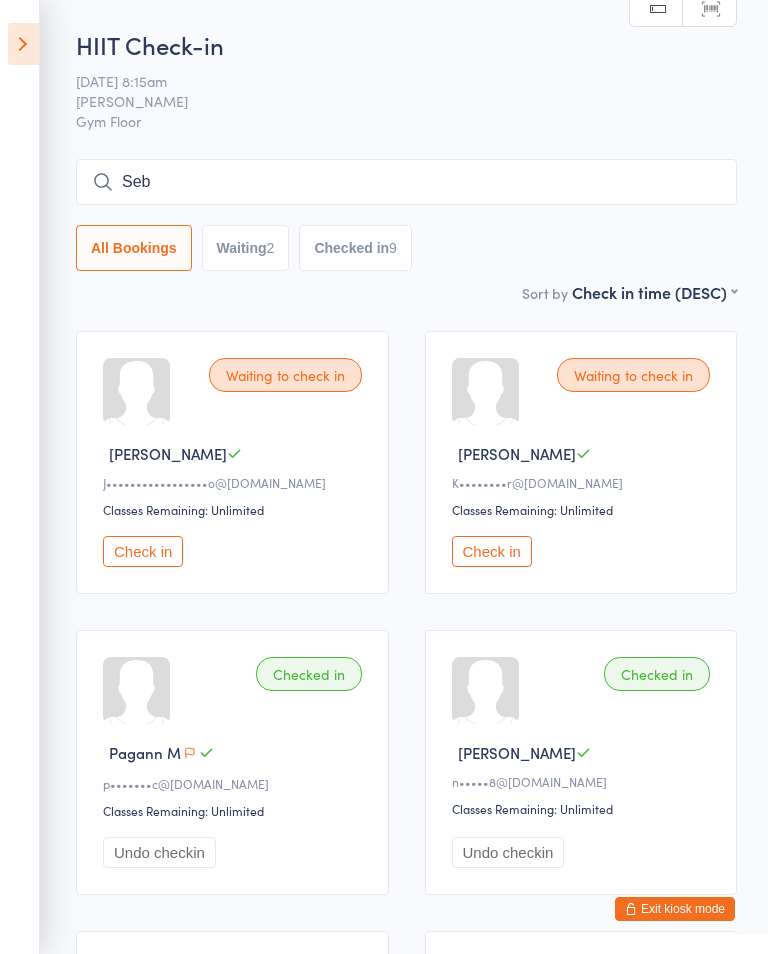 click on "Seb" at bounding box center (406, 182) 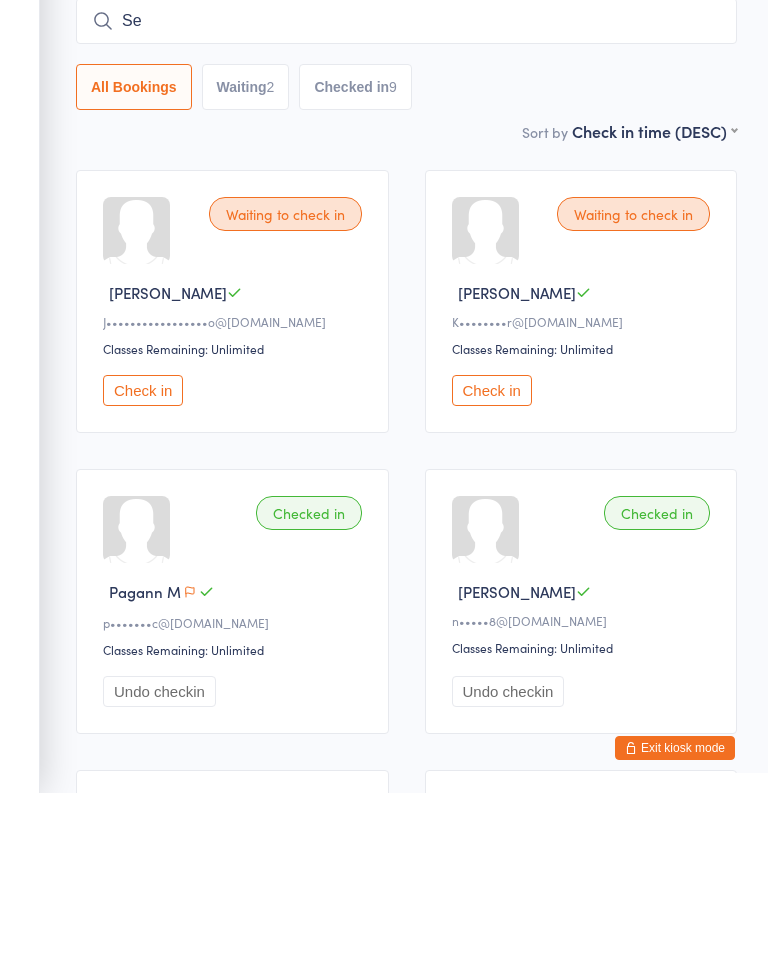 type on "S" 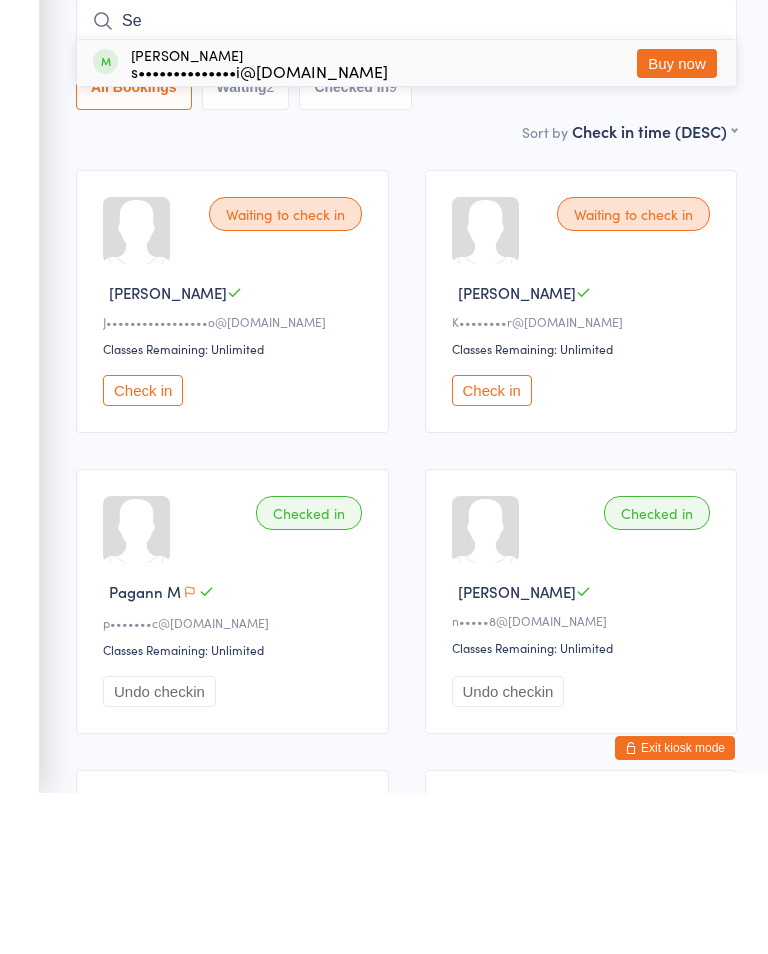 type on "S" 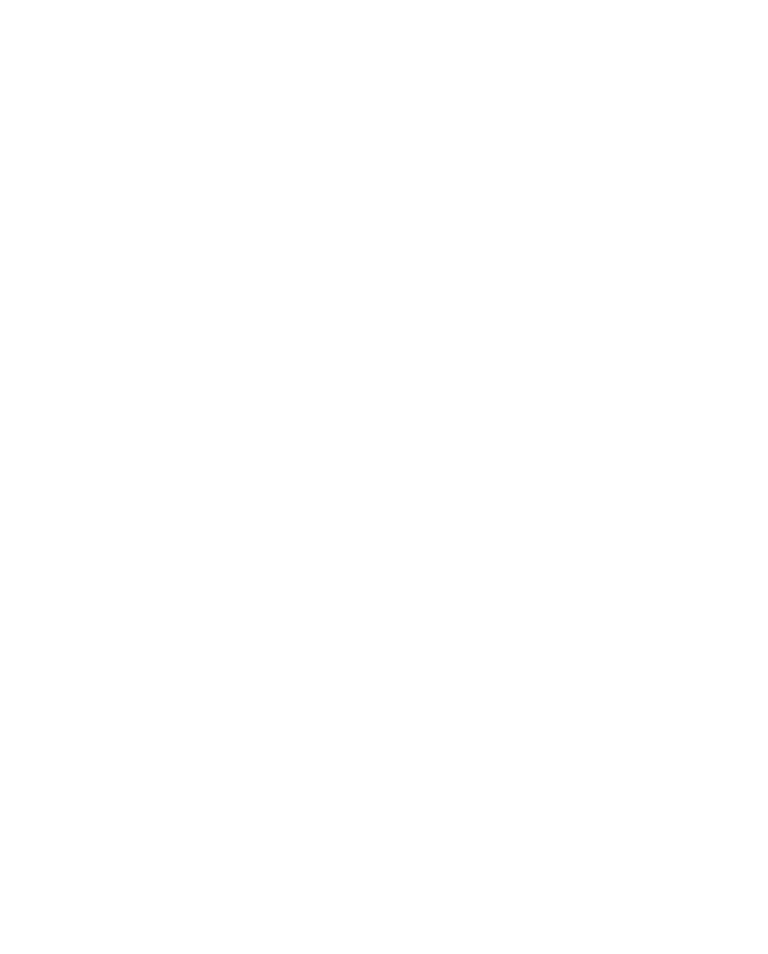 scroll, scrollTop: 1330, scrollLeft: 0, axis: vertical 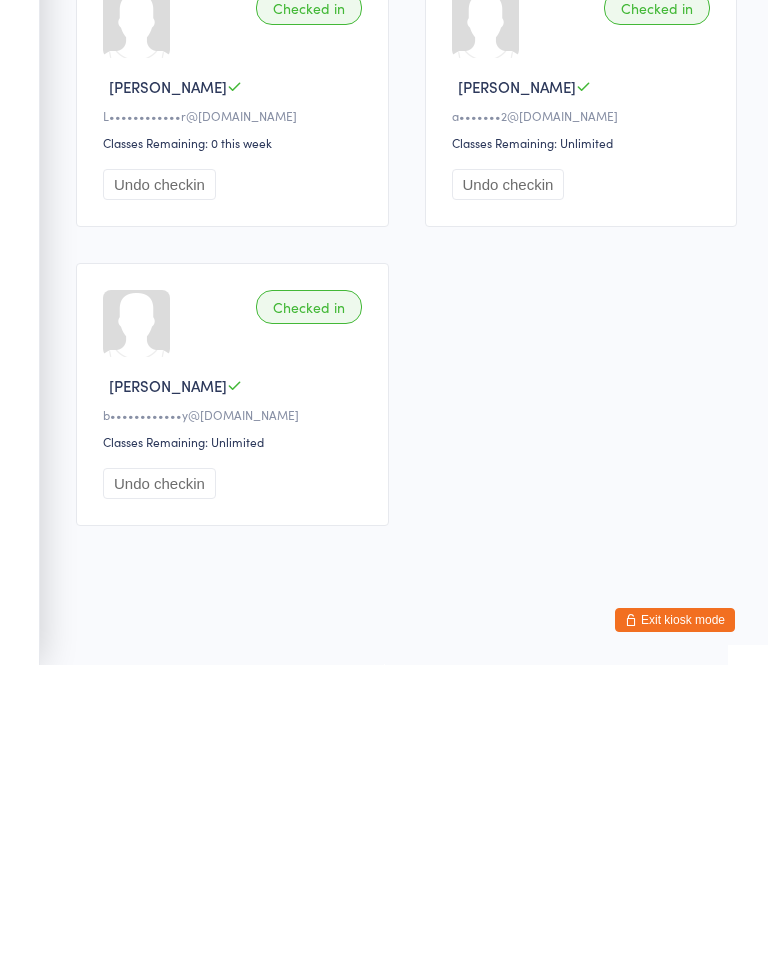 type 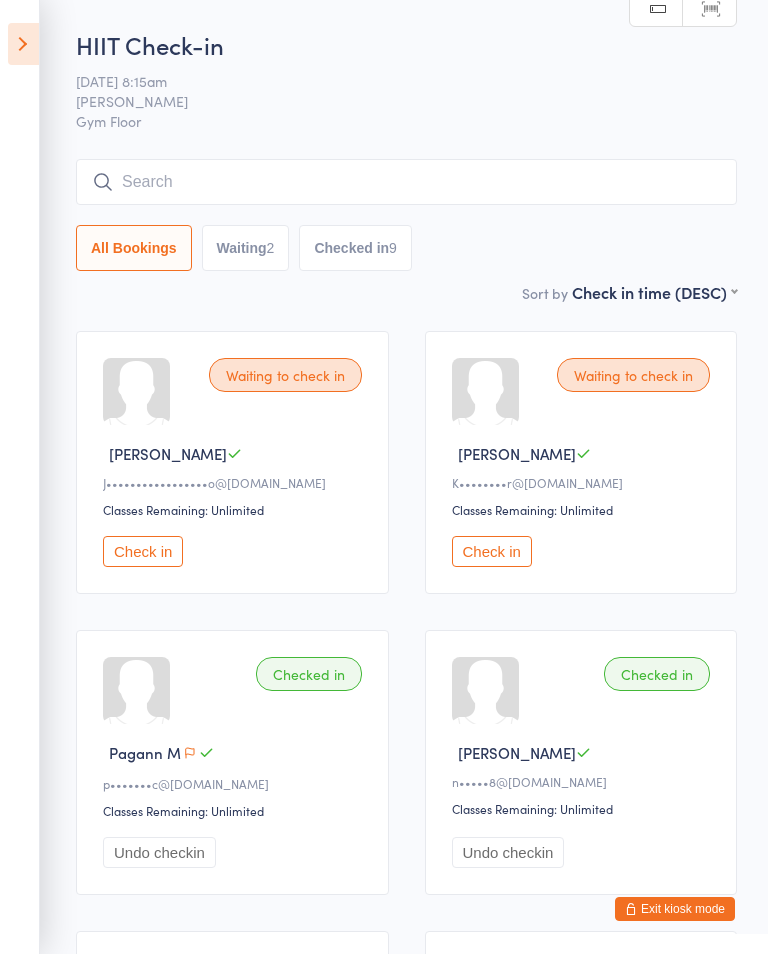 click on "Waiting to check in Jennifer C  J•••••••••••••••••o@gmail.com Classes Remaining: Unlimited   Check in" at bounding box center (232, 462) 